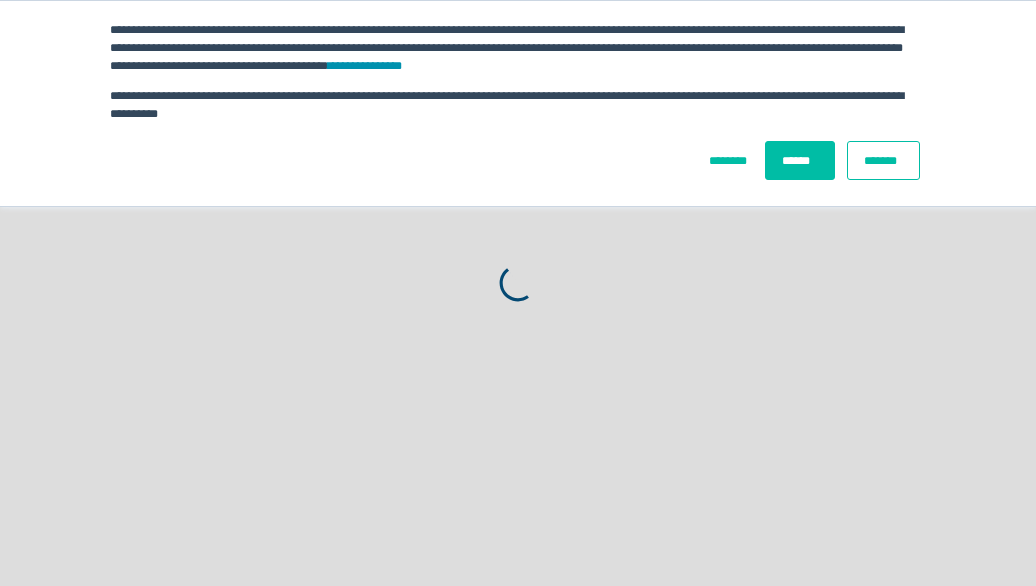 scroll, scrollTop: 0, scrollLeft: 0, axis: both 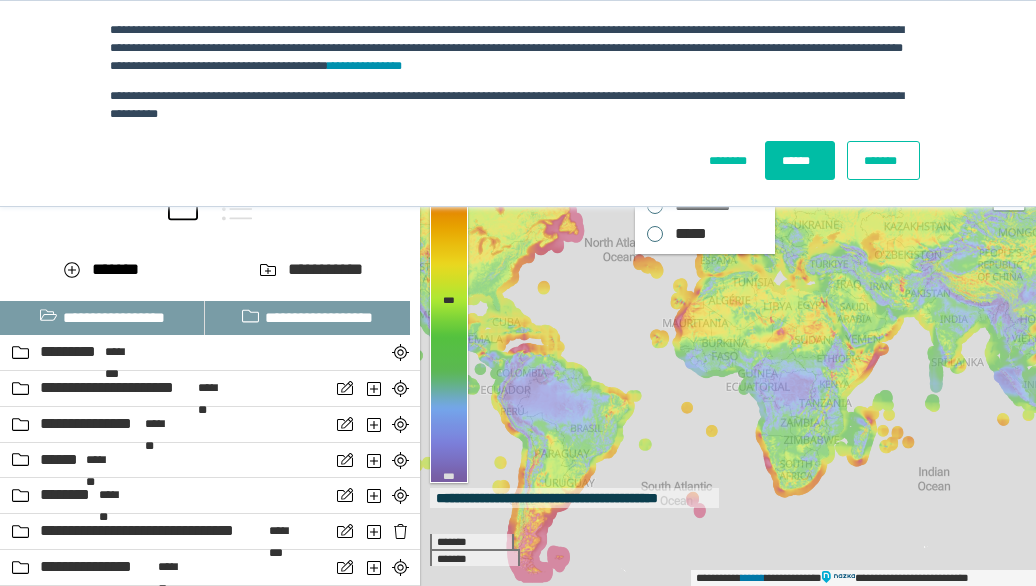 click on "*******" at bounding box center [883, 160] 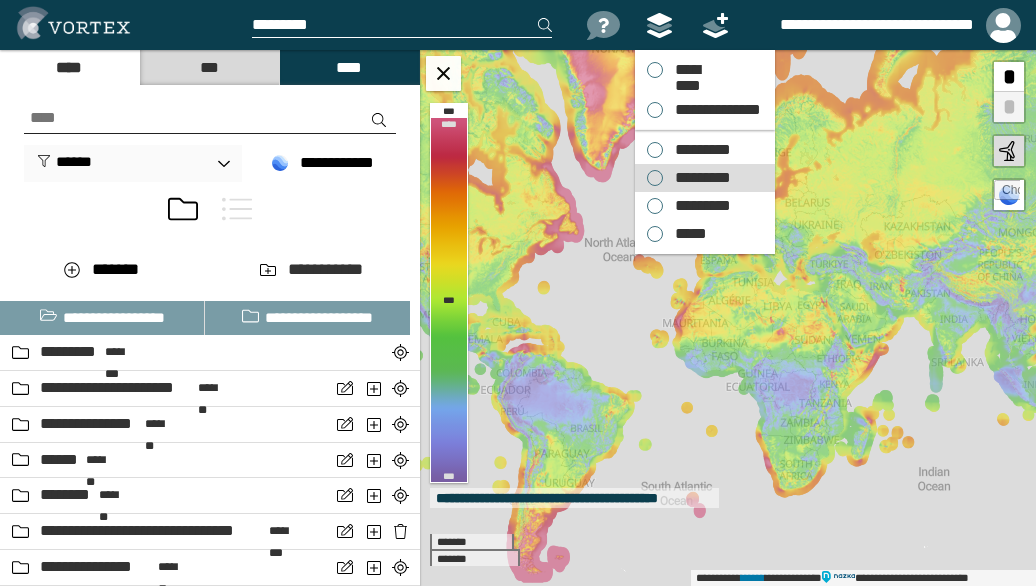 click on "*********" at bounding box center [698, 150] 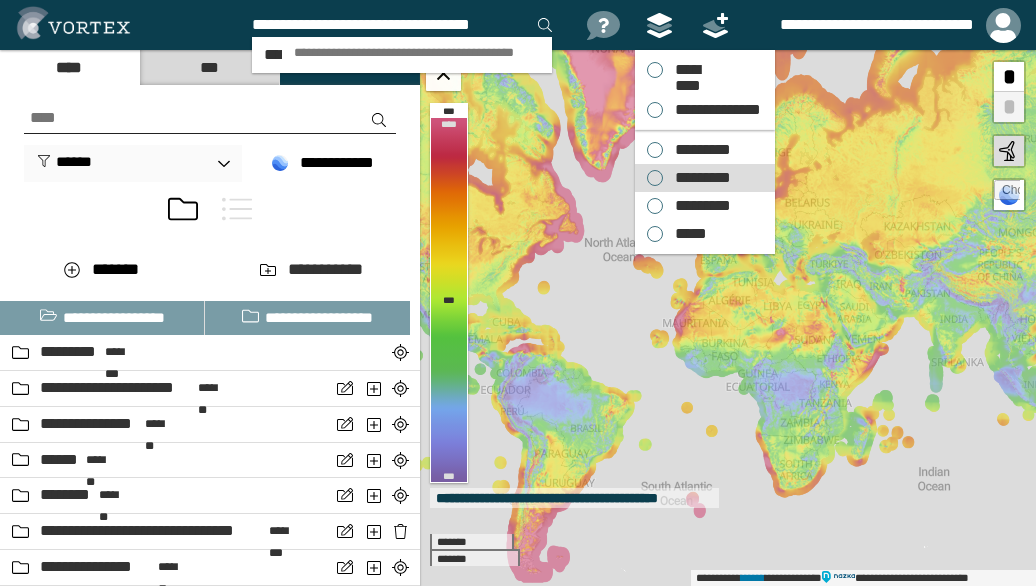 scroll, scrollTop: 0, scrollLeft: 2, axis: horizontal 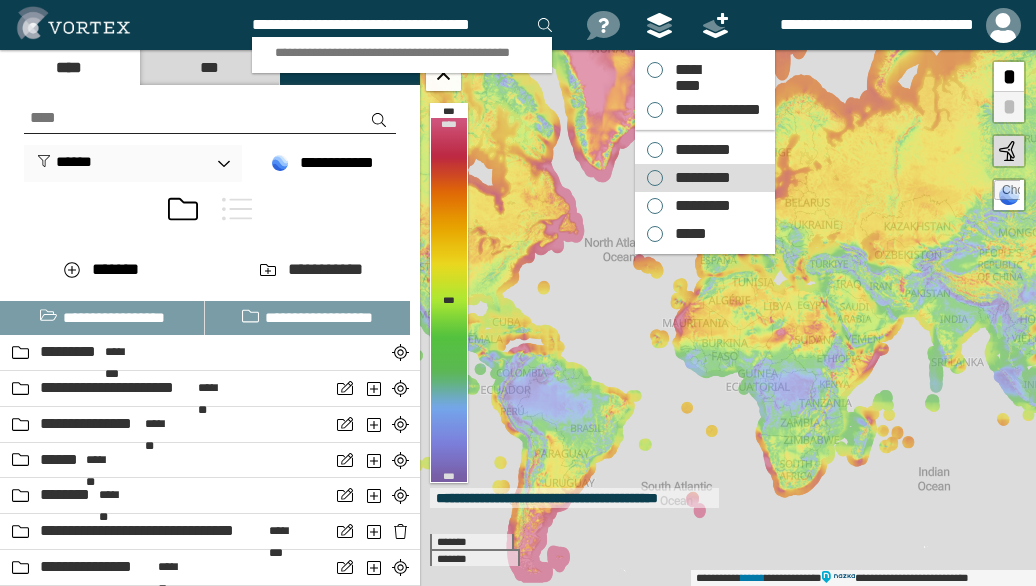 type on "**********" 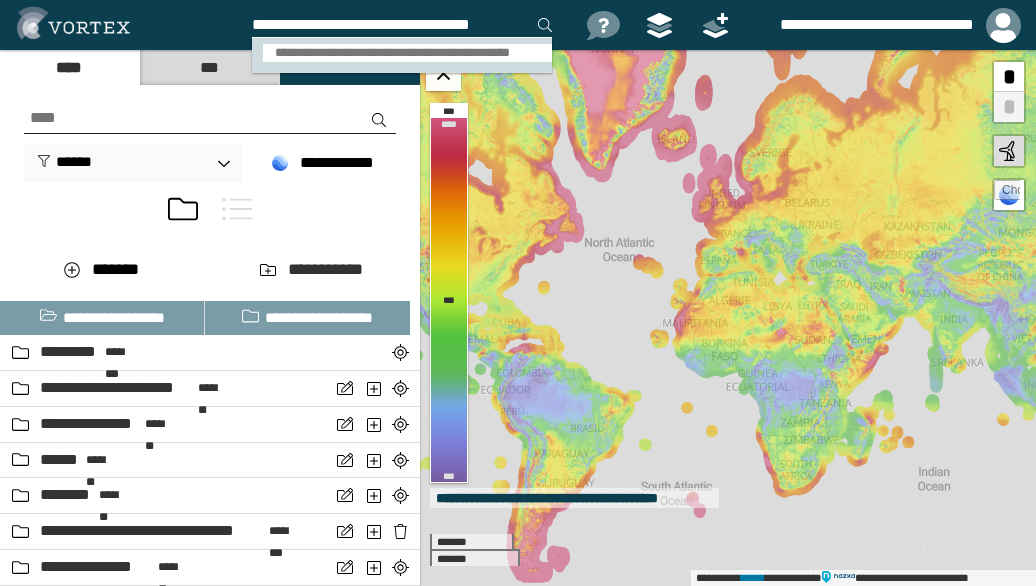 click on "**********" at bounding box center [408, 53] 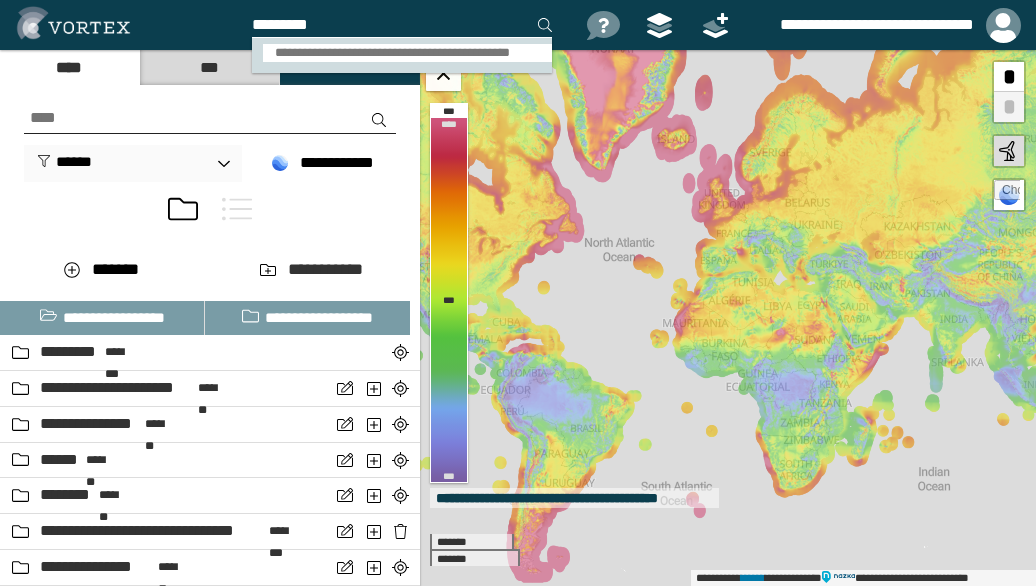 scroll, scrollTop: 0, scrollLeft: 0, axis: both 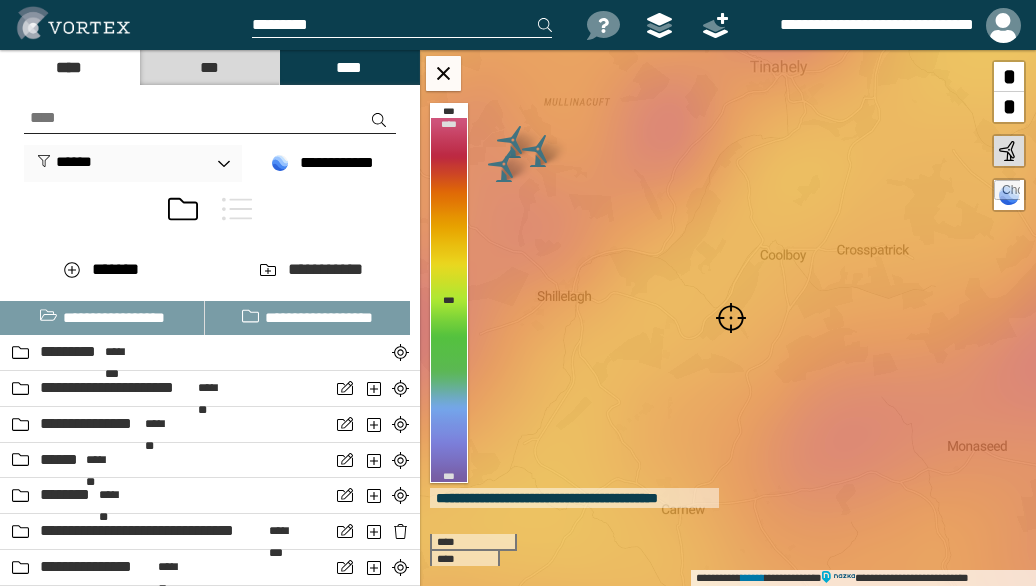 click at bounding box center (731, 318) 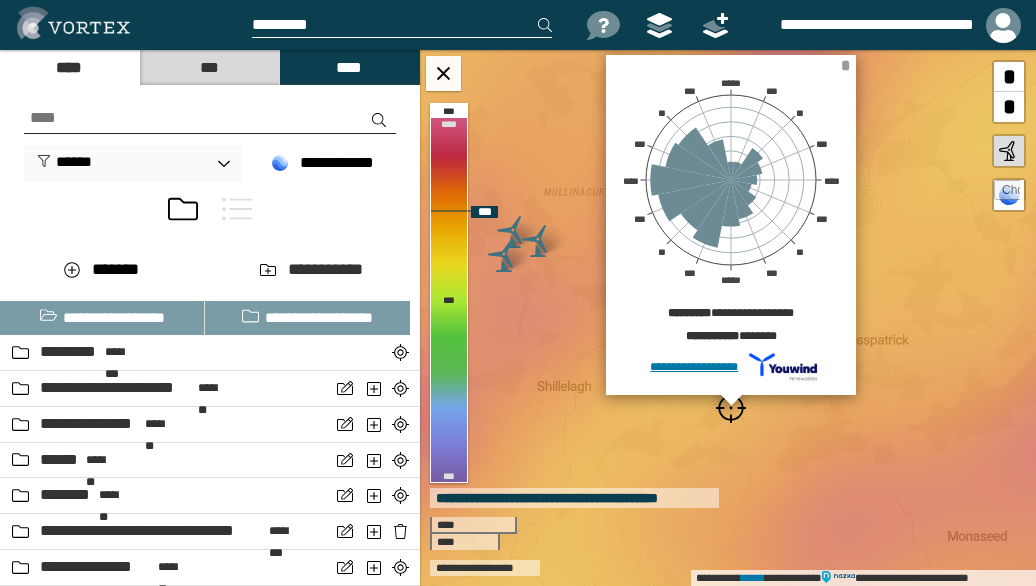 click on "*" at bounding box center (845, 65) 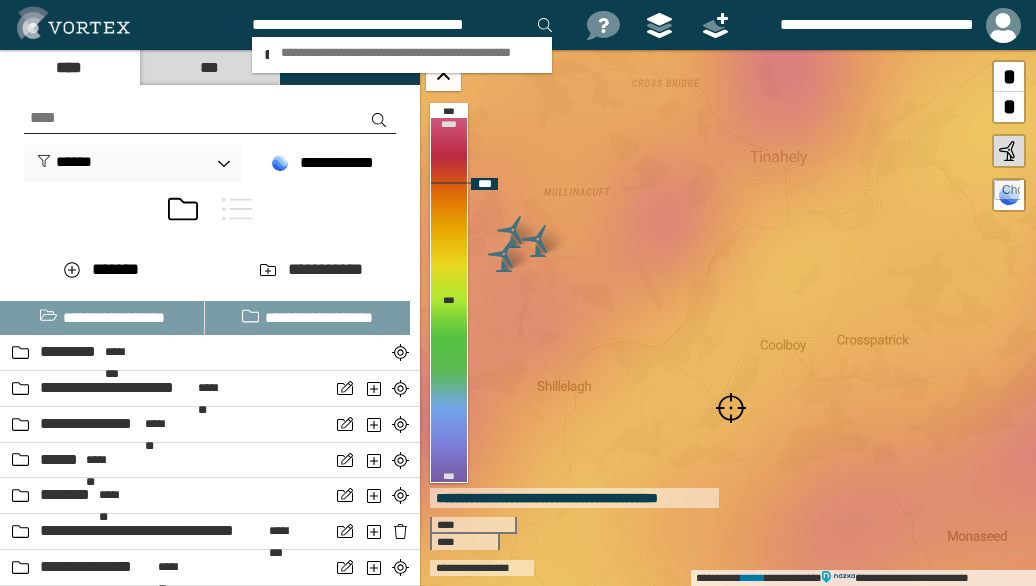 type on "**********" 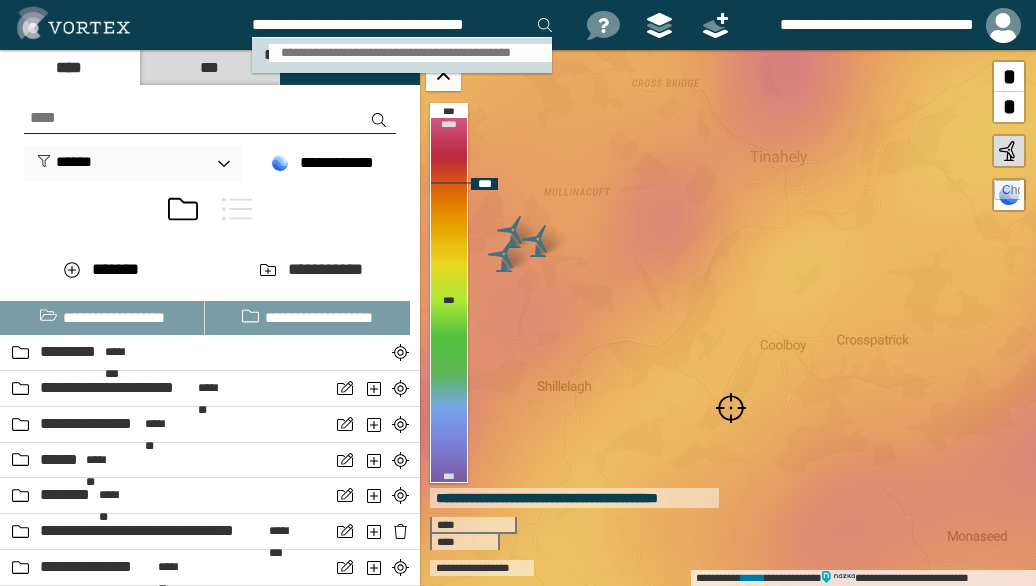 click on "**********" at bounding box center [410, 53] 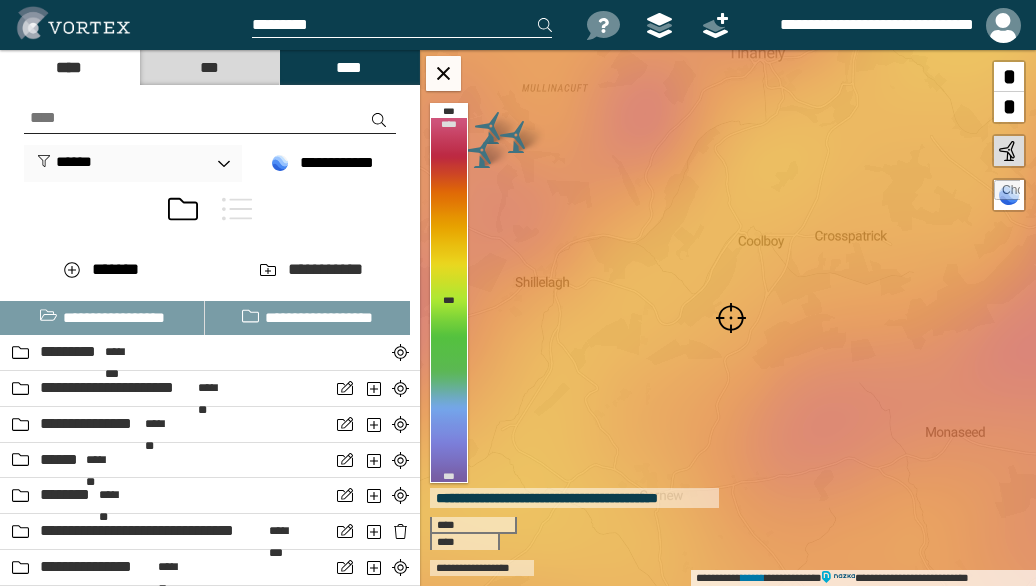click at bounding box center (731, 318) 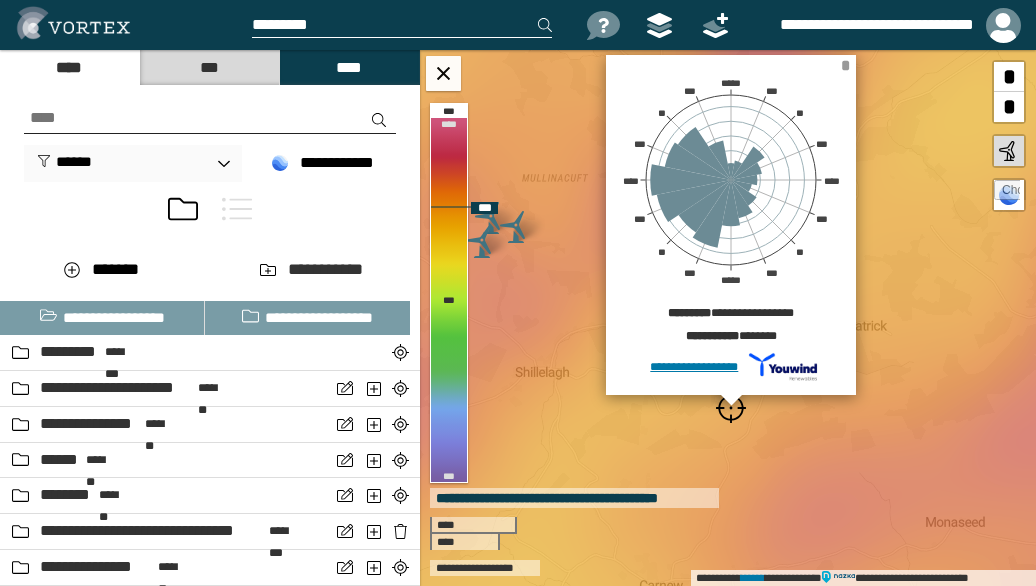 click on "*" at bounding box center (845, 65) 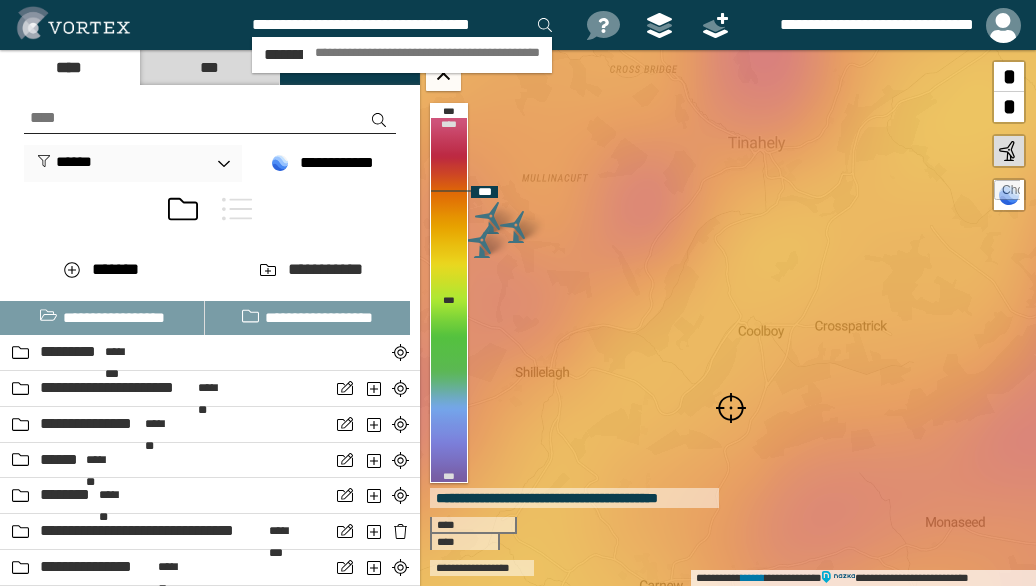 scroll, scrollTop: 0, scrollLeft: 2, axis: horizontal 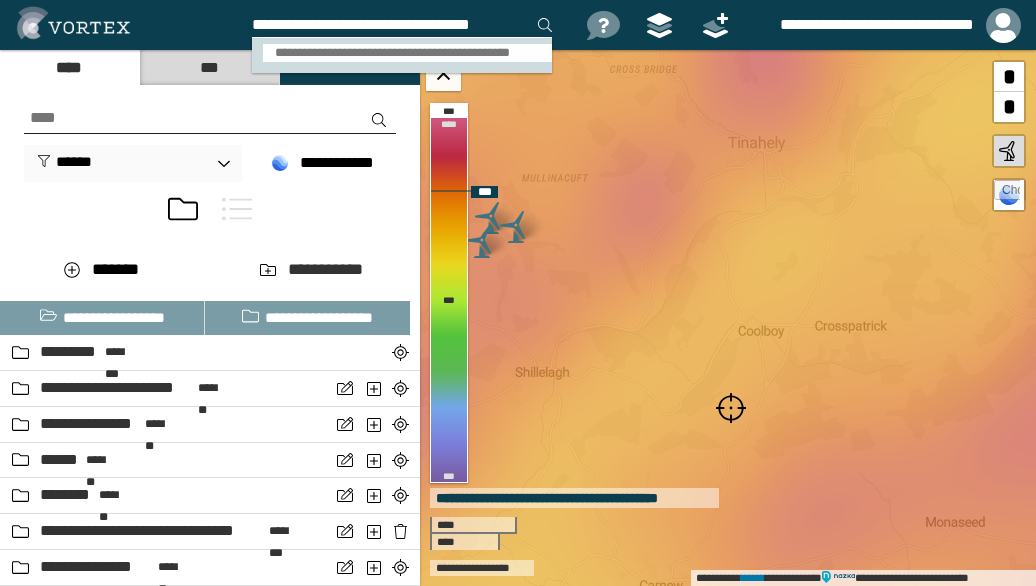 type on "**********" 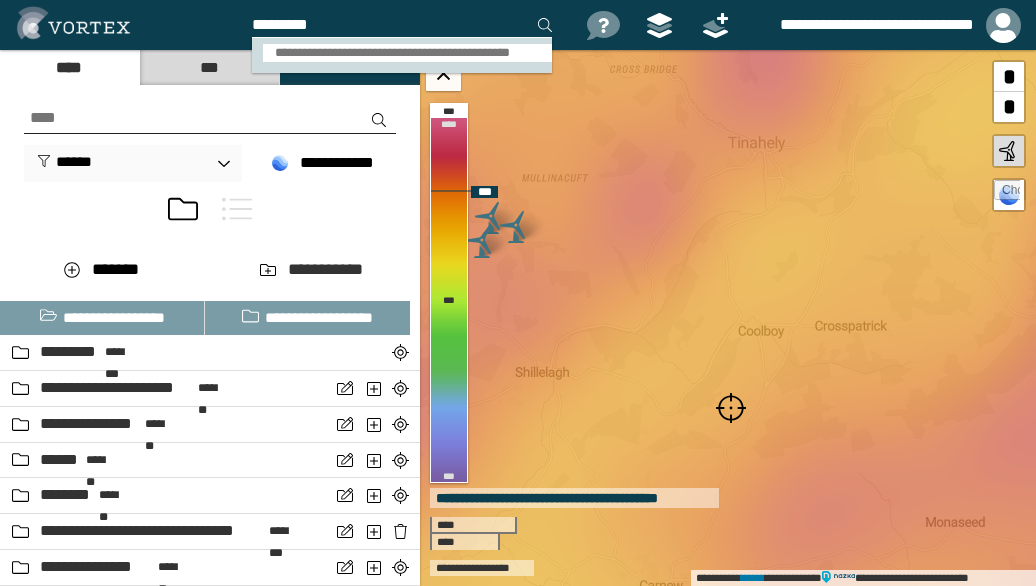 scroll, scrollTop: 0, scrollLeft: 0, axis: both 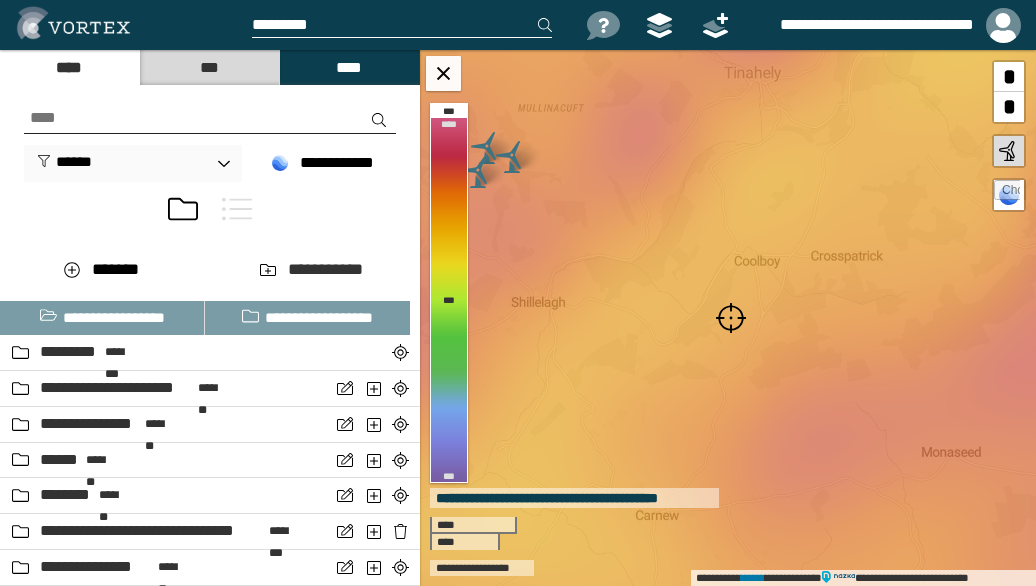 click at bounding box center (731, 318) 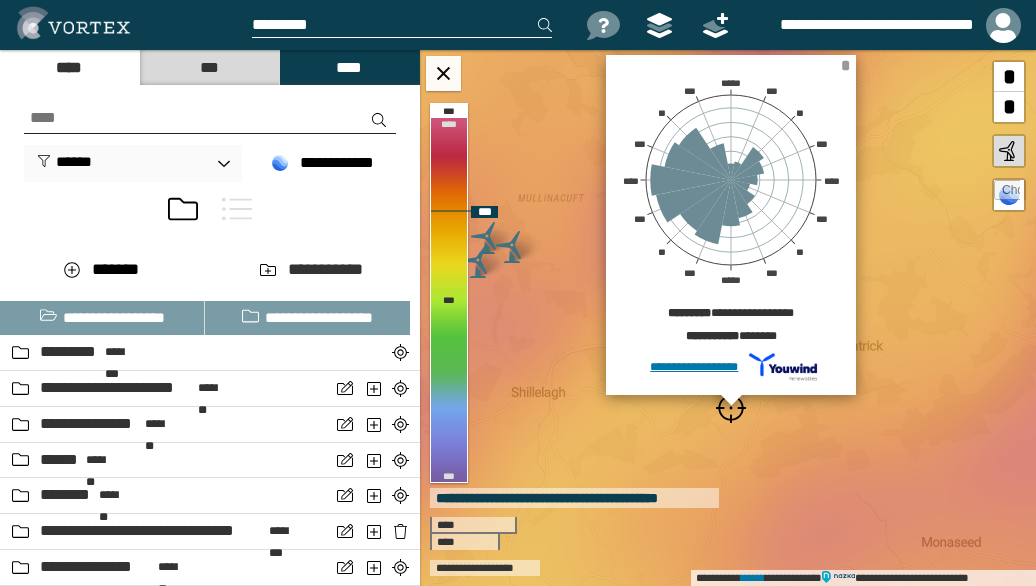 click on "*" at bounding box center (845, 65) 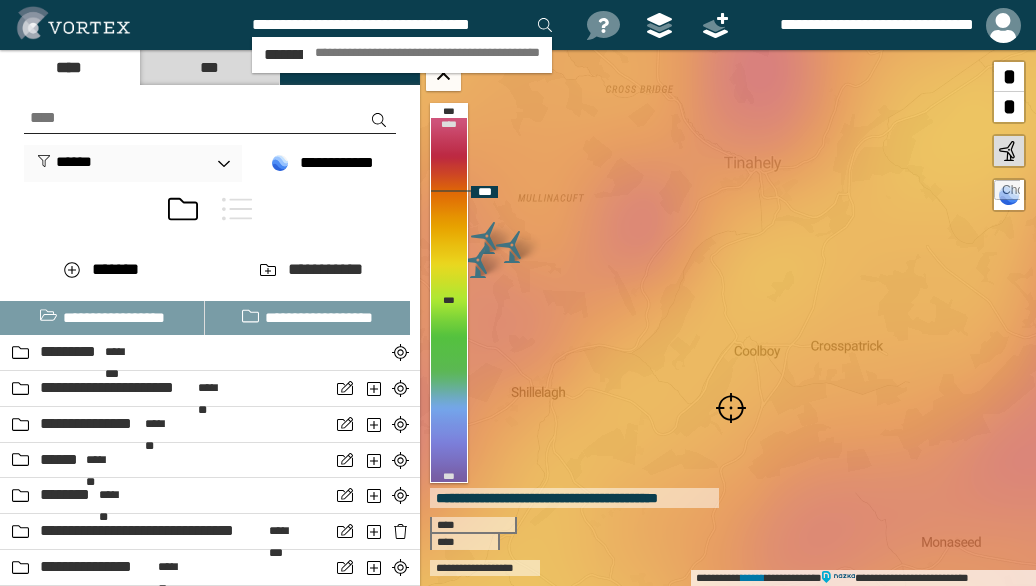 scroll, scrollTop: 0, scrollLeft: 2, axis: horizontal 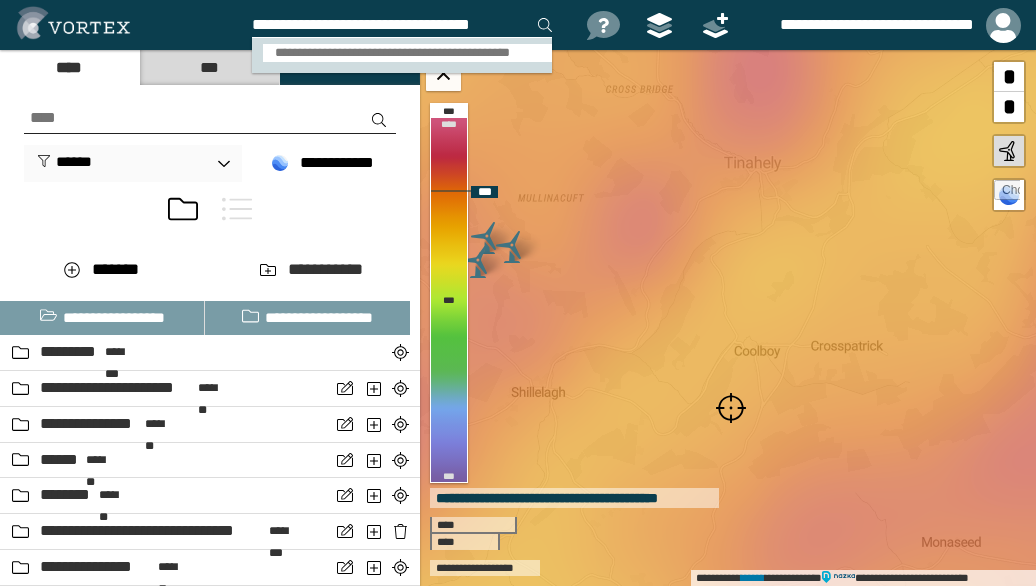 type on "**********" 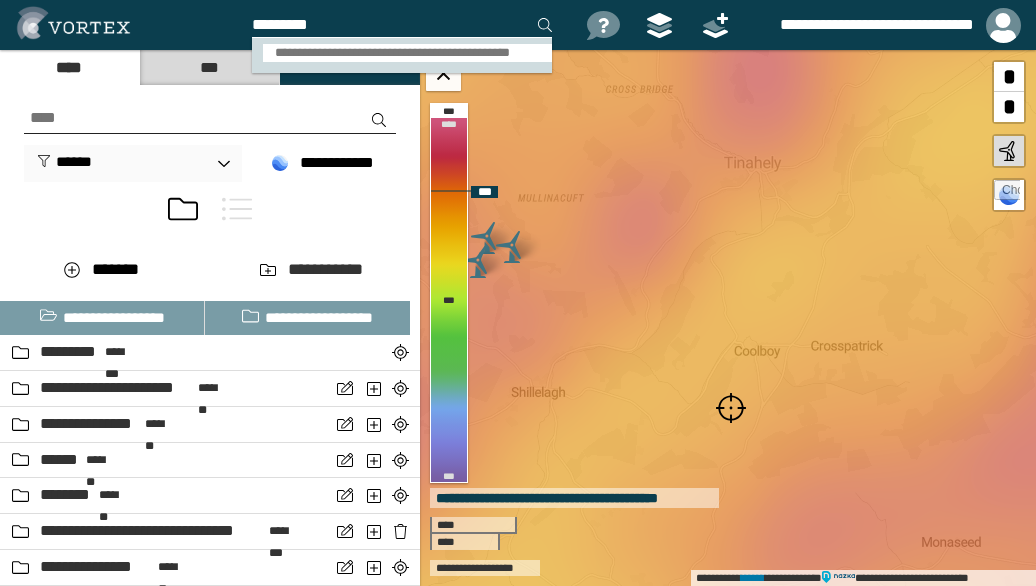 scroll, scrollTop: 0, scrollLeft: 0, axis: both 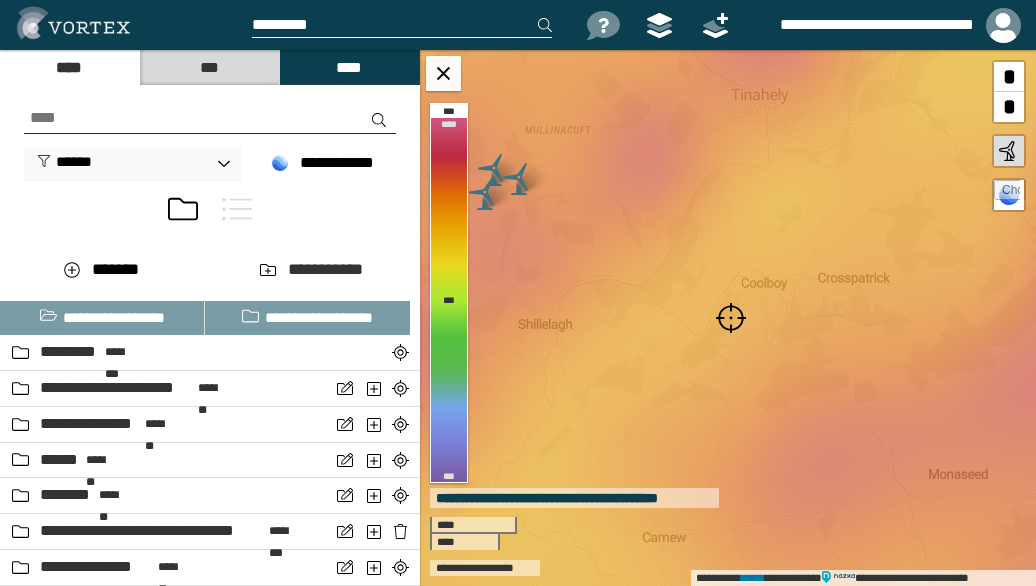 click at bounding box center [731, 318] 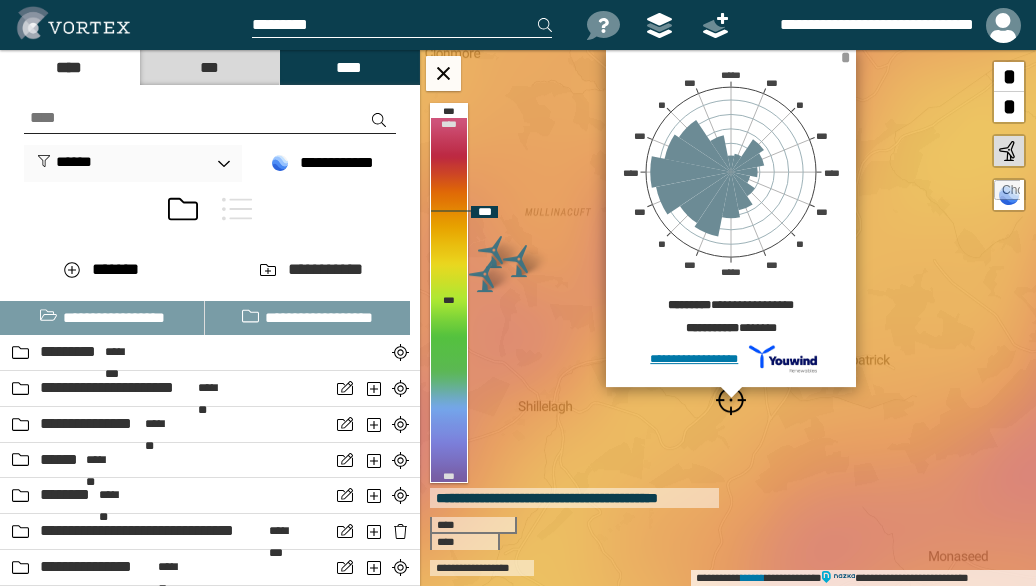 click on "*" at bounding box center [845, 57] 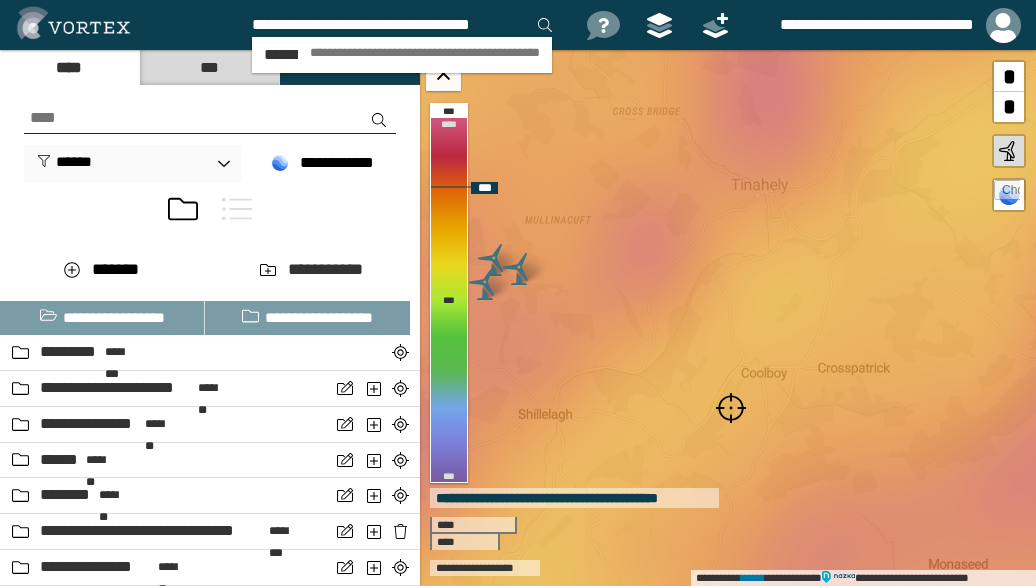 scroll, scrollTop: 0, scrollLeft: 2, axis: horizontal 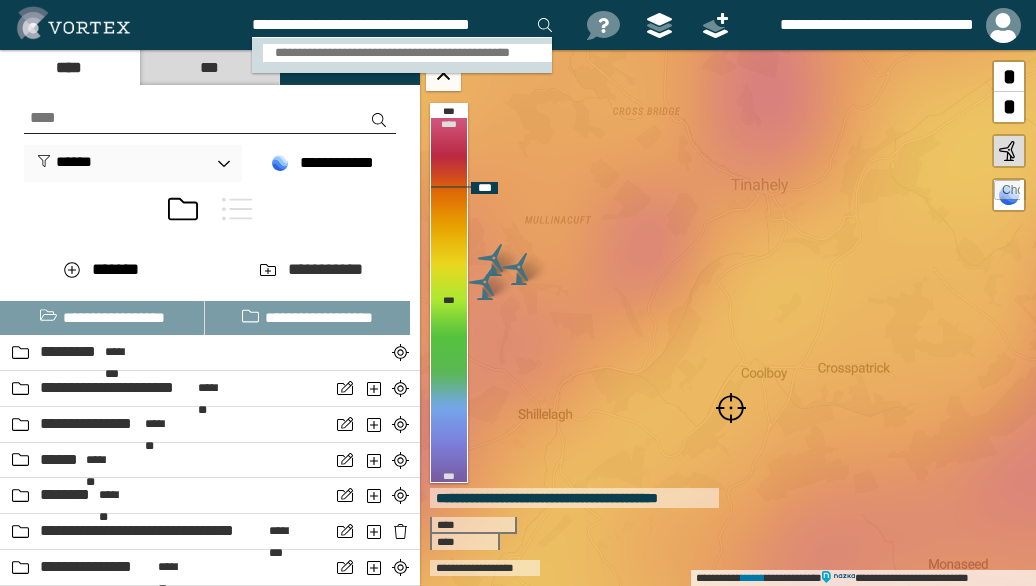 type on "**********" 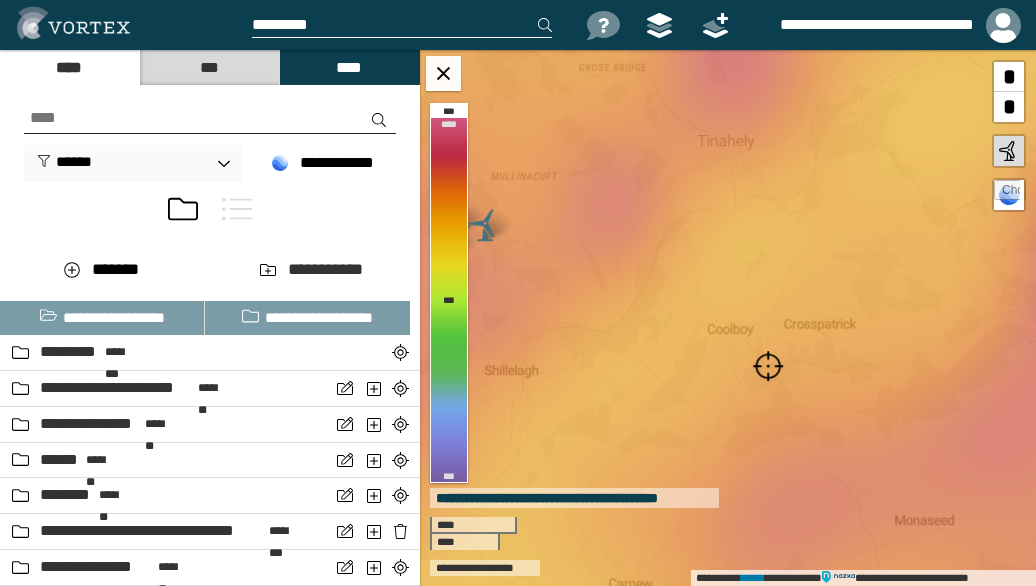 scroll, scrollTop: 0, scrollLeft: 0, axis: both 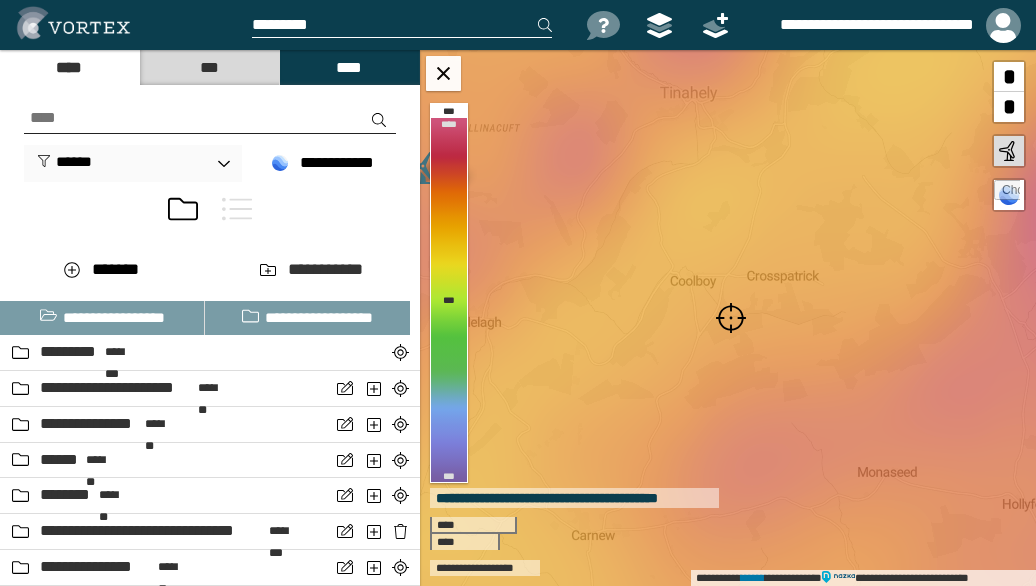 click at bounding box center (731, 318) 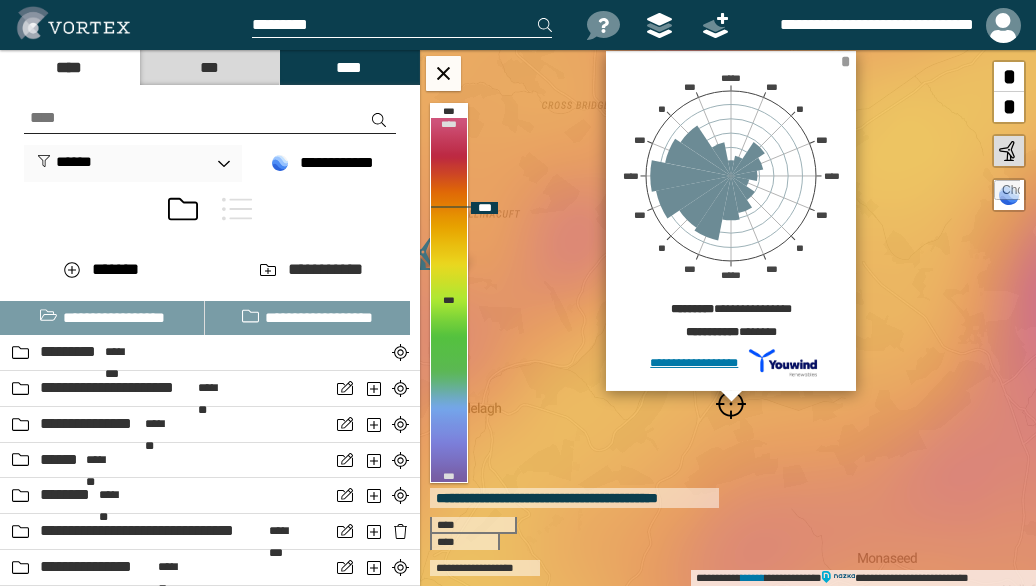 click on "*" at bounding box center (845, 61) 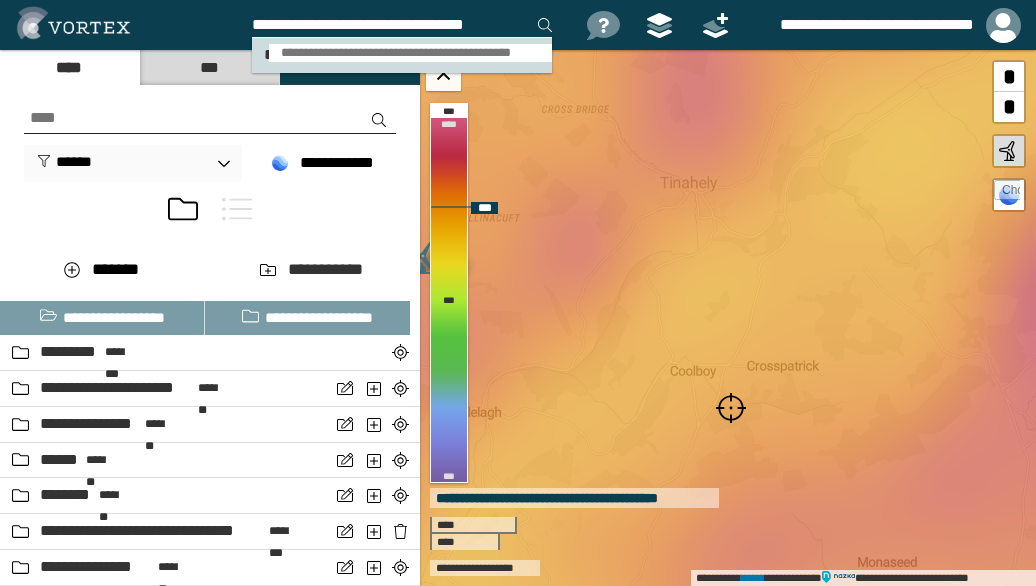 type on "**********" 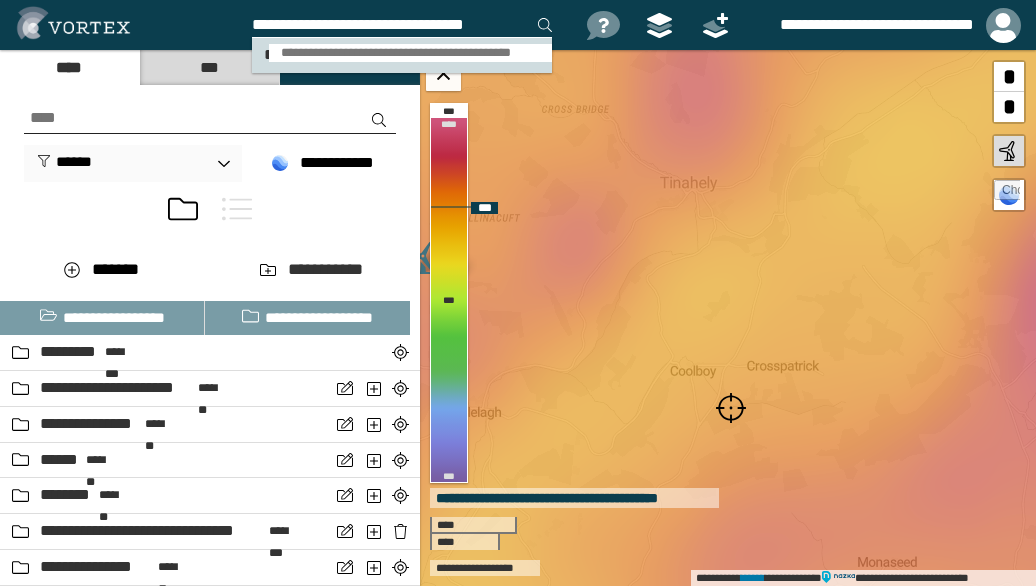 click on "**********" at bounding box center (410, 53) 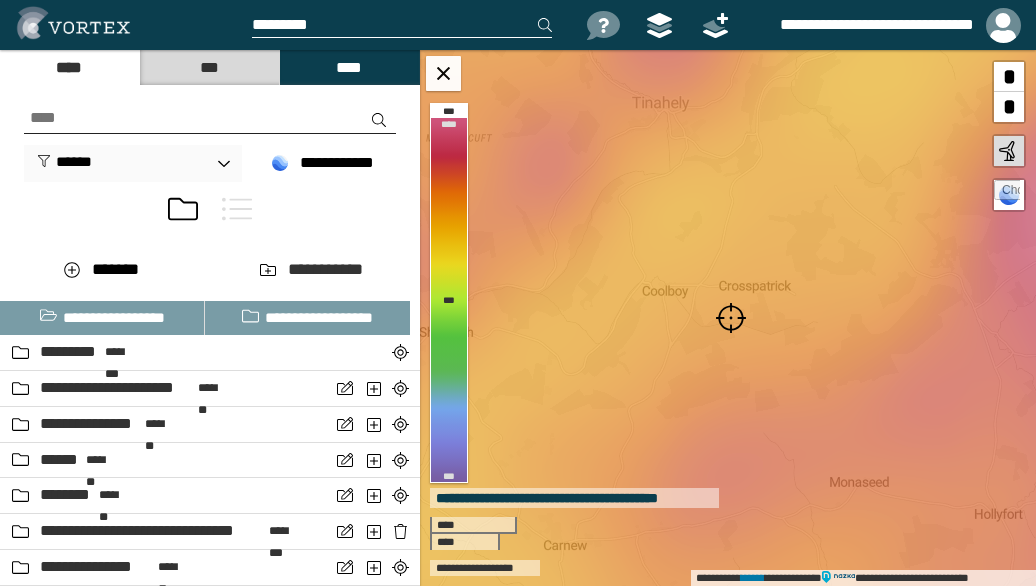 click at bounding box center [731, 318] 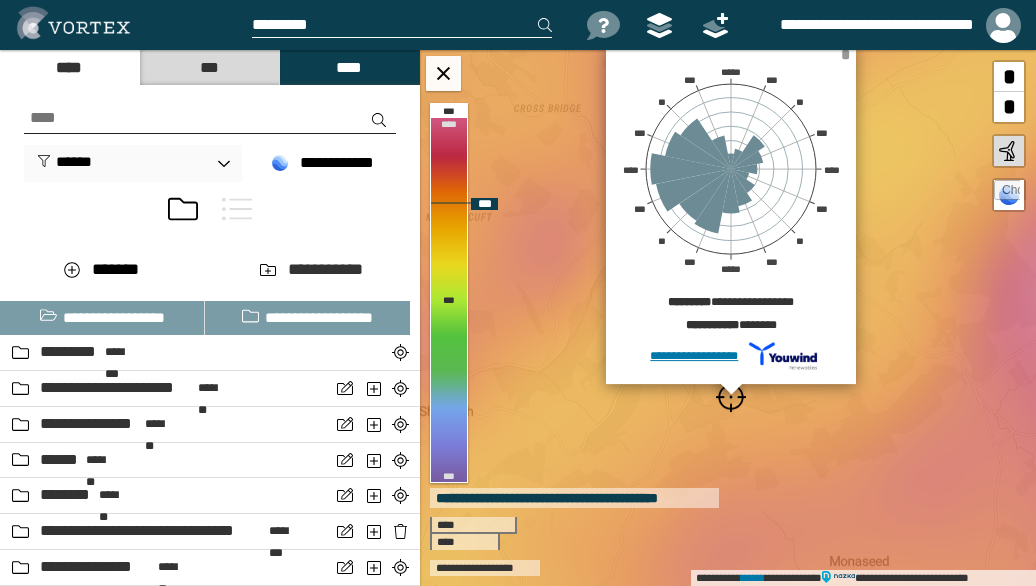 click on "*" at bounding box center (845, 54) 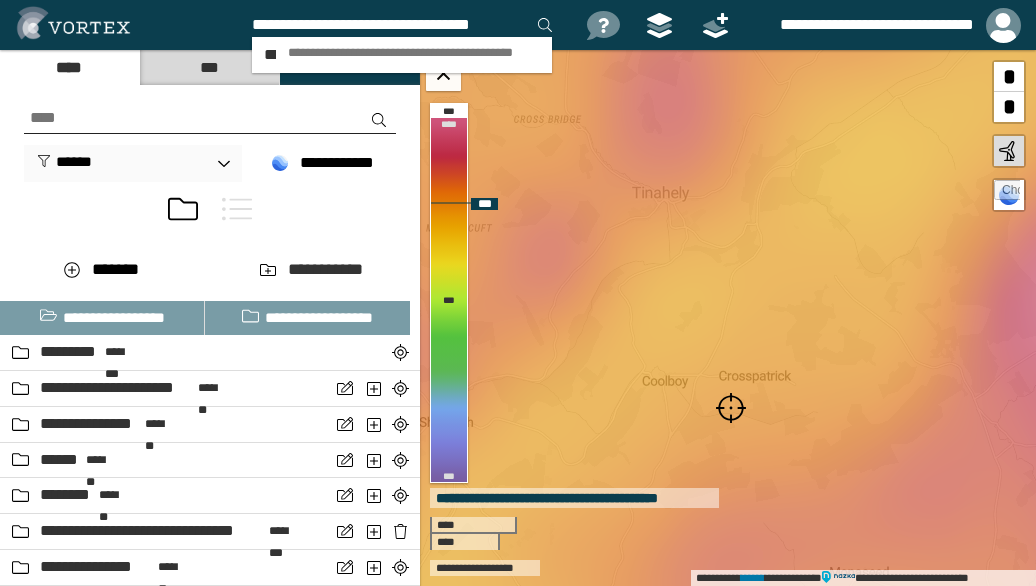 scroll, scrollTop: 0, scrollLeft: 2, axis: horizontal 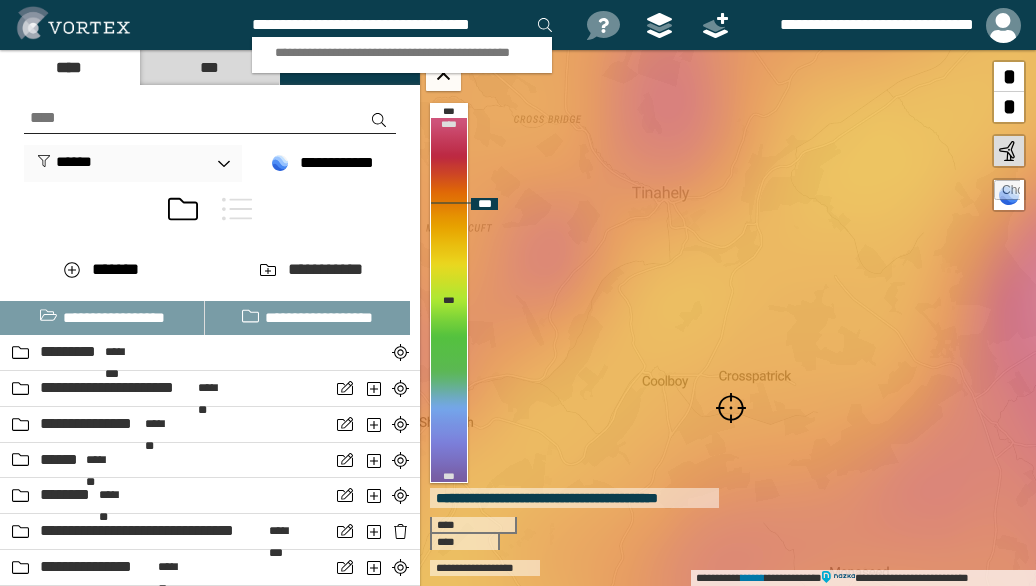 type on "**********" 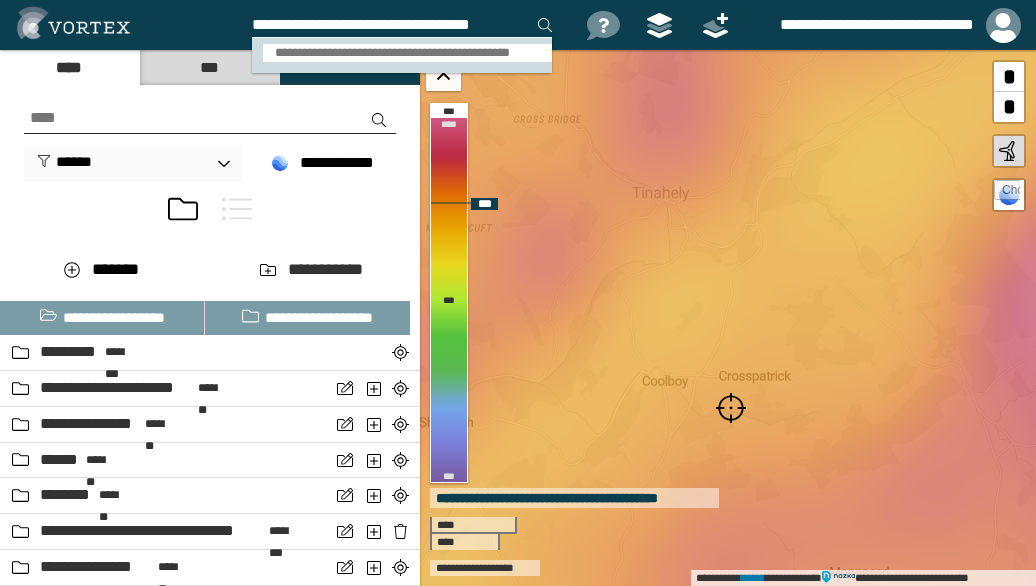 click on "**********" at bounding box center [408, 53] 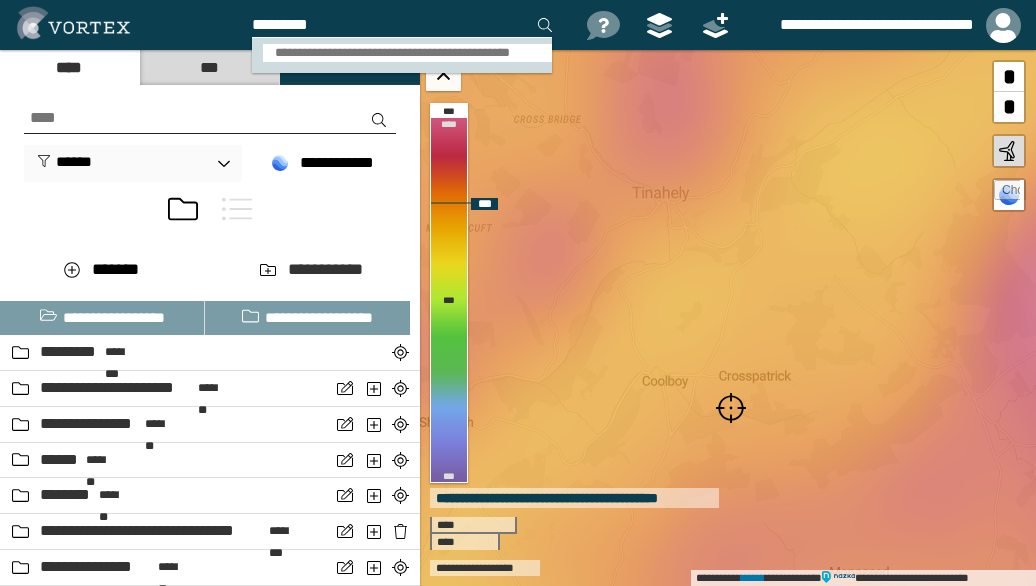 scroll, scrollTop: 0, scrollLeft: 0, axis: both 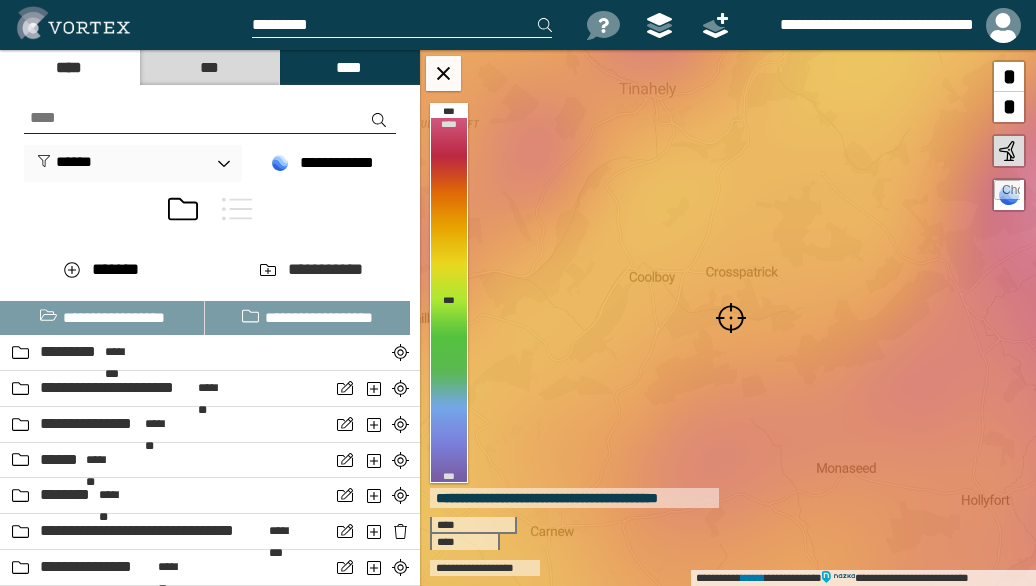 click at bounding box center [731, 318] 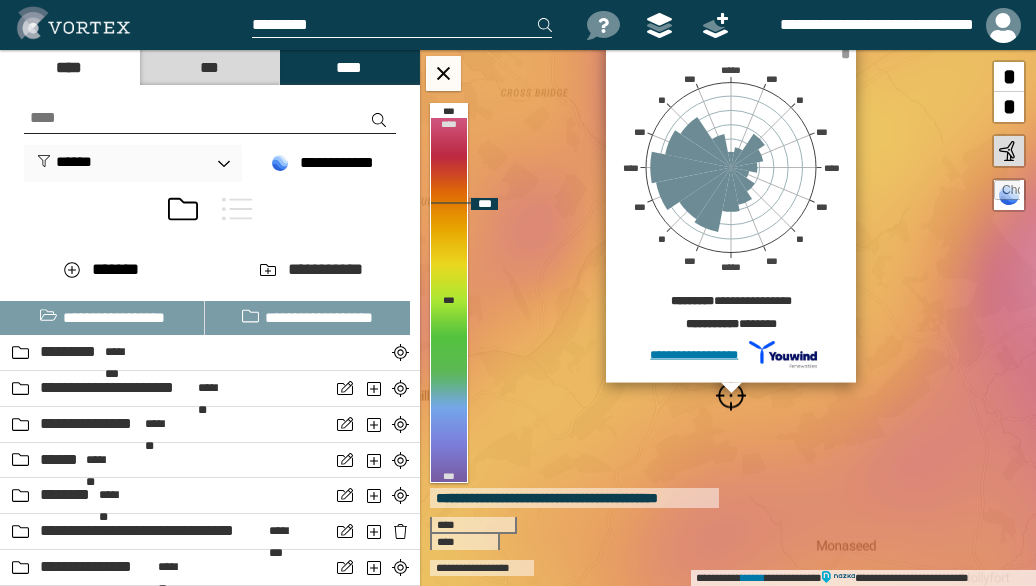 click on "*" at bounding box center [845, 53] 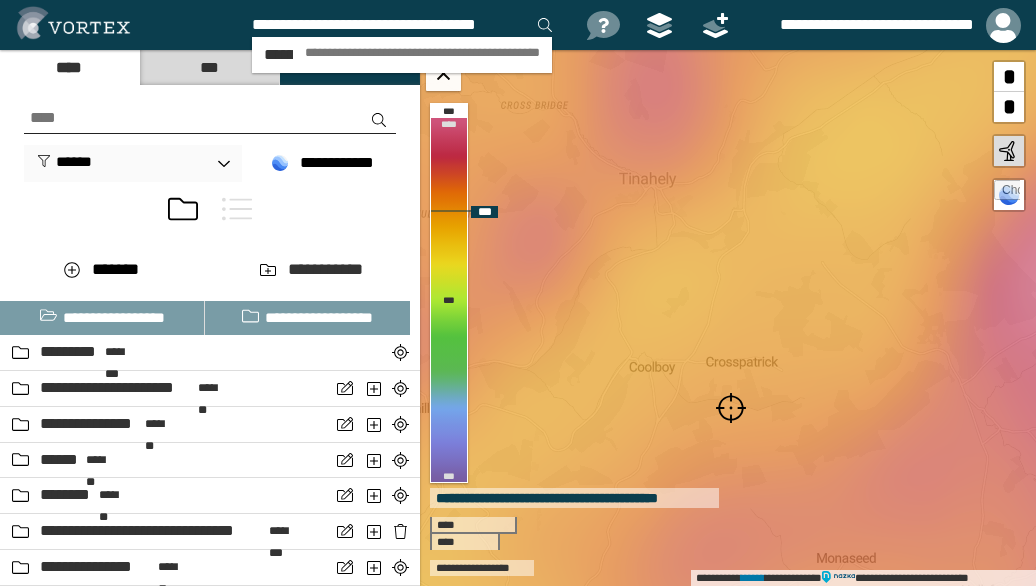 scroll, scrollTop: 0, scrollLeft: 10, axis: horizontal 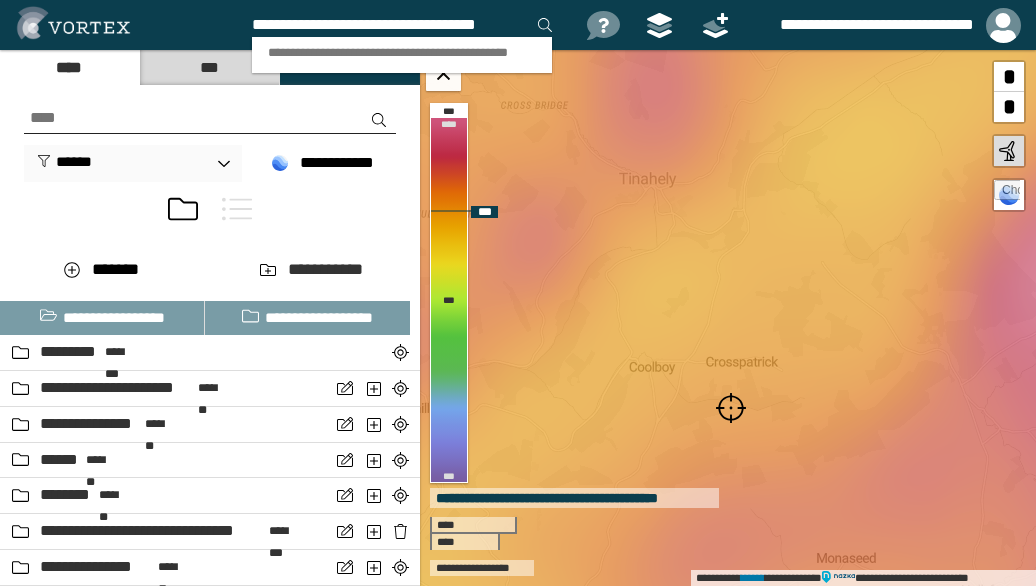 type on "**********" 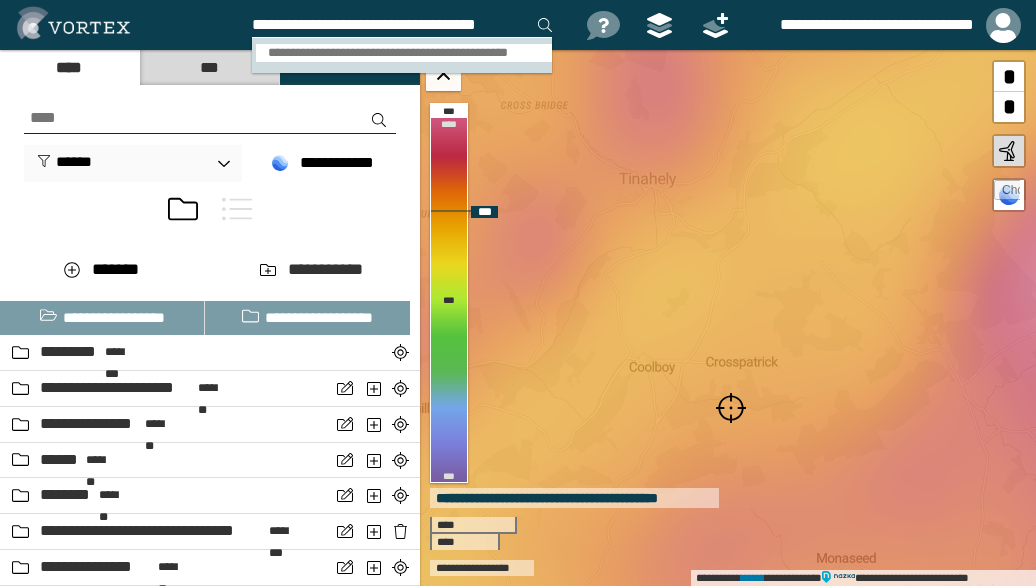 click on "**********" at bounding box center [404, 53] 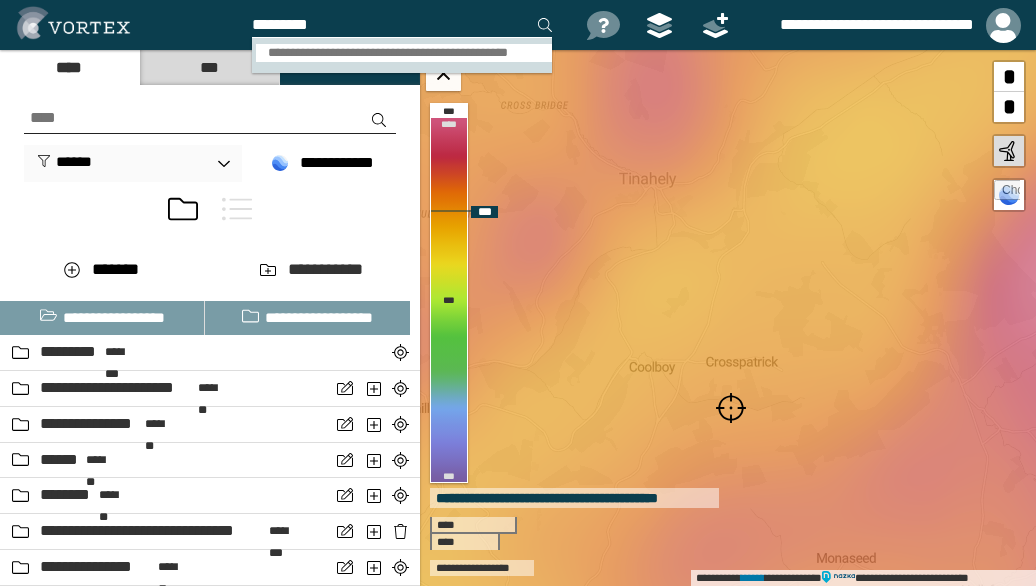scroll, scrollTop: 0, scrollLeft: 0, axis: both 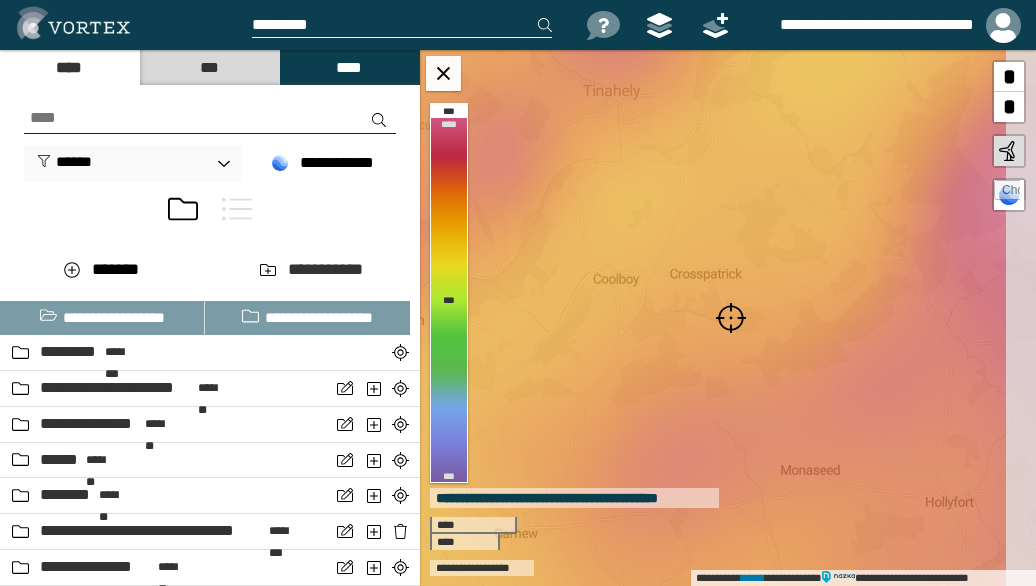 click at bounding box center [731, 318] 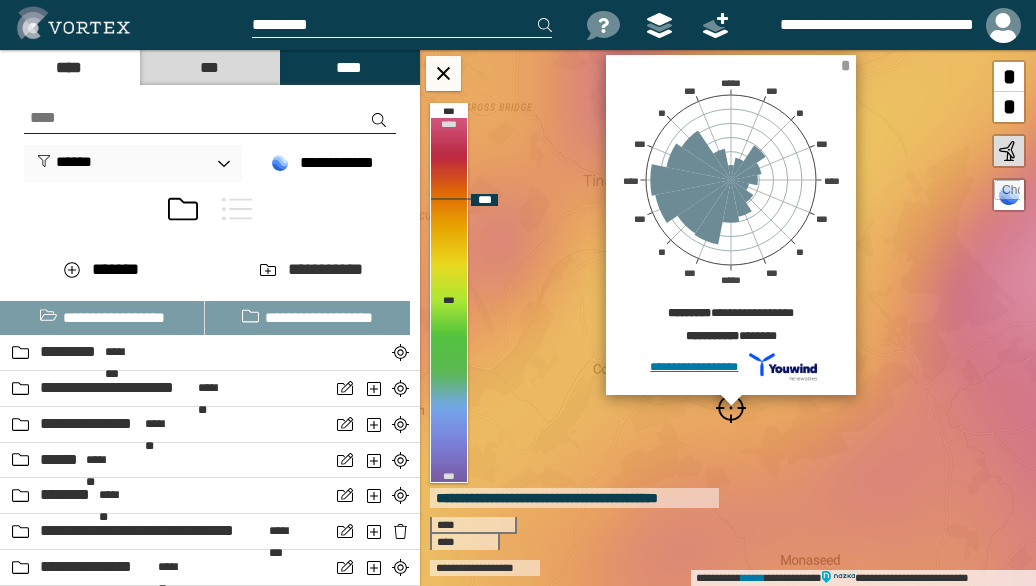 click on "*" at bounding box center [845, 65] 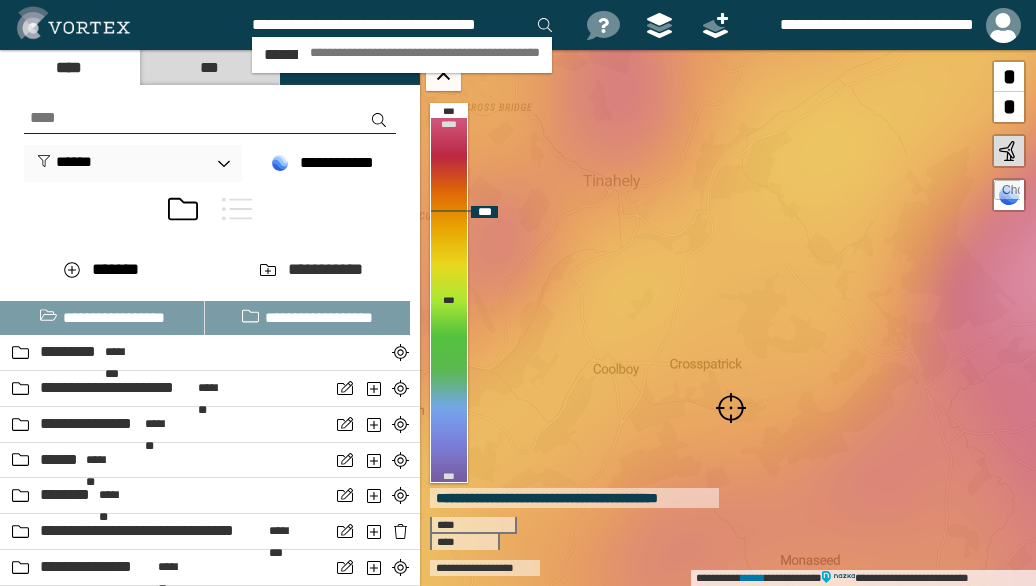 scroll, scrollTop: 0, scrollLeft: 10, axis: horizontal 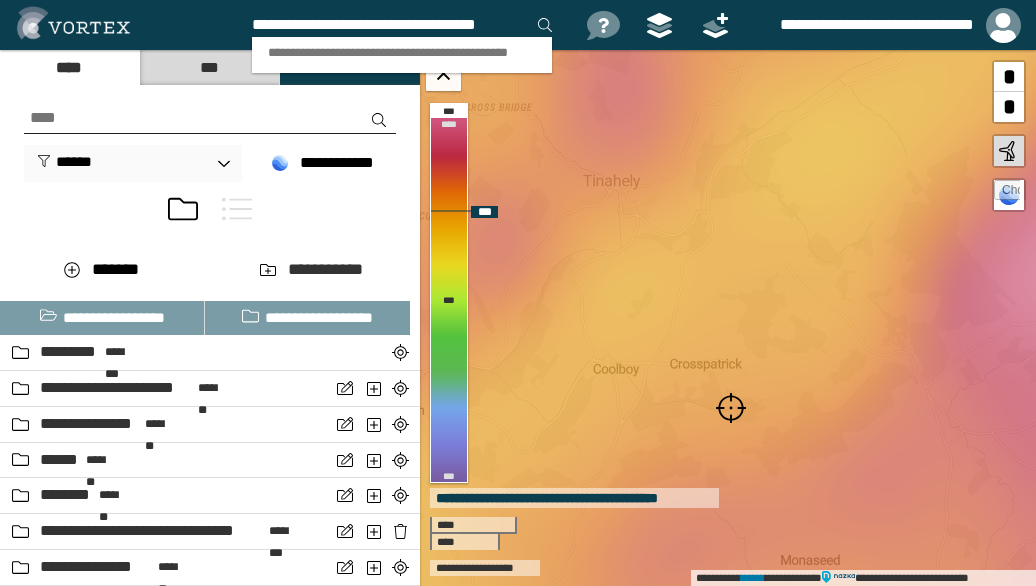 type on "**********" 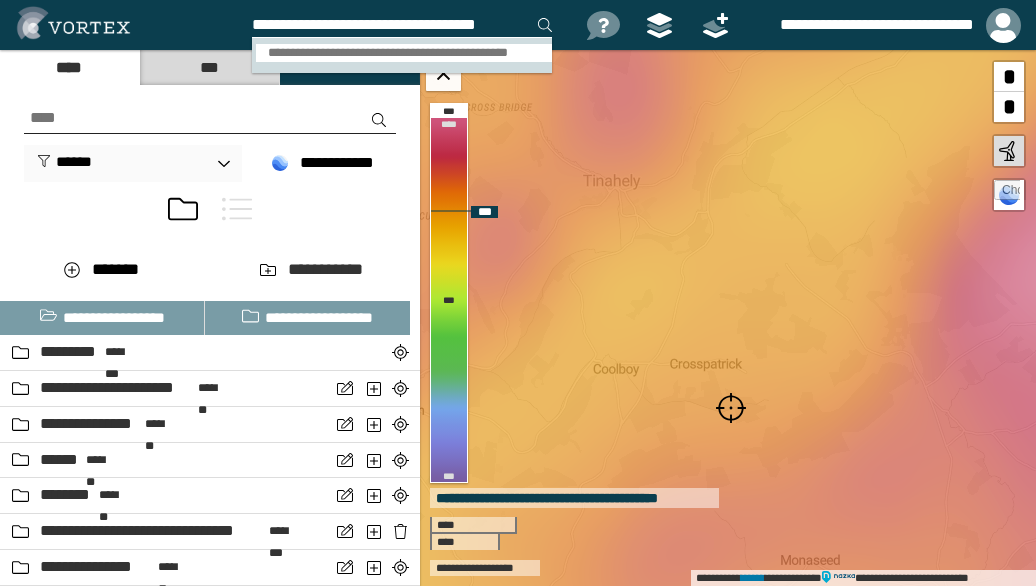 click on "**********" at bounding box center [404, 53] 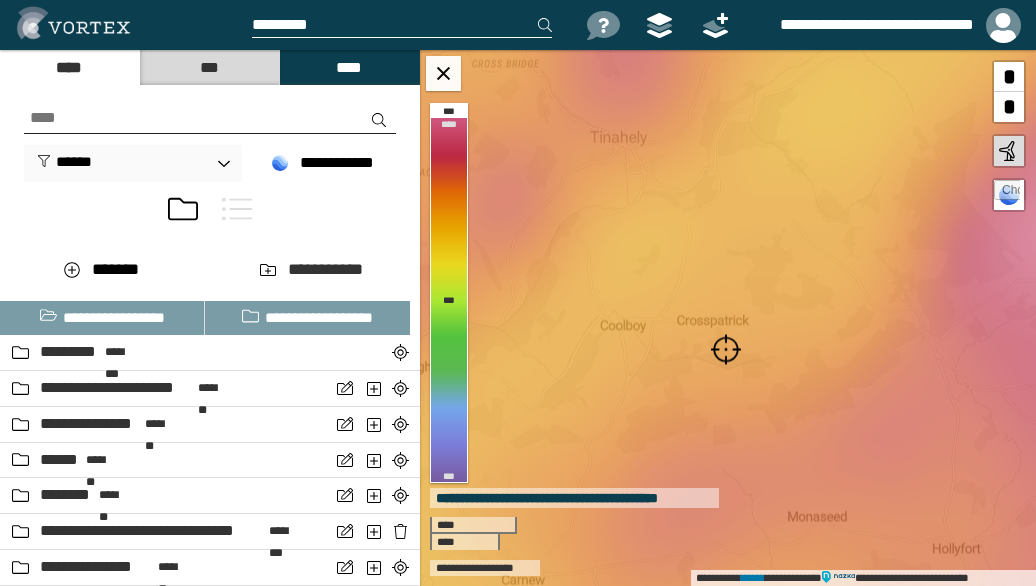 scroll, scrollTop: 0, scrollLeft: 0, axis: both 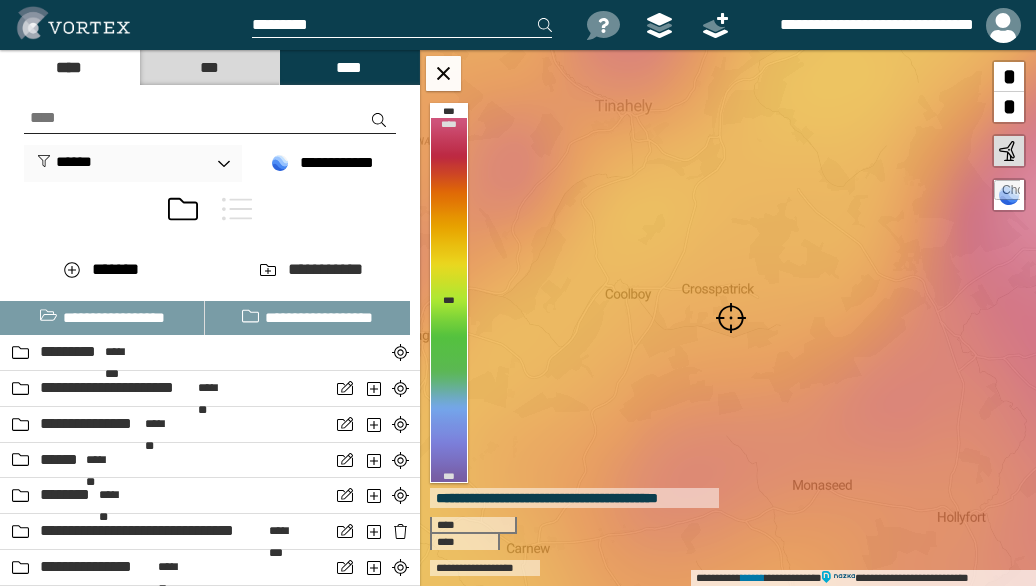 click at bounding box center (731, 318) 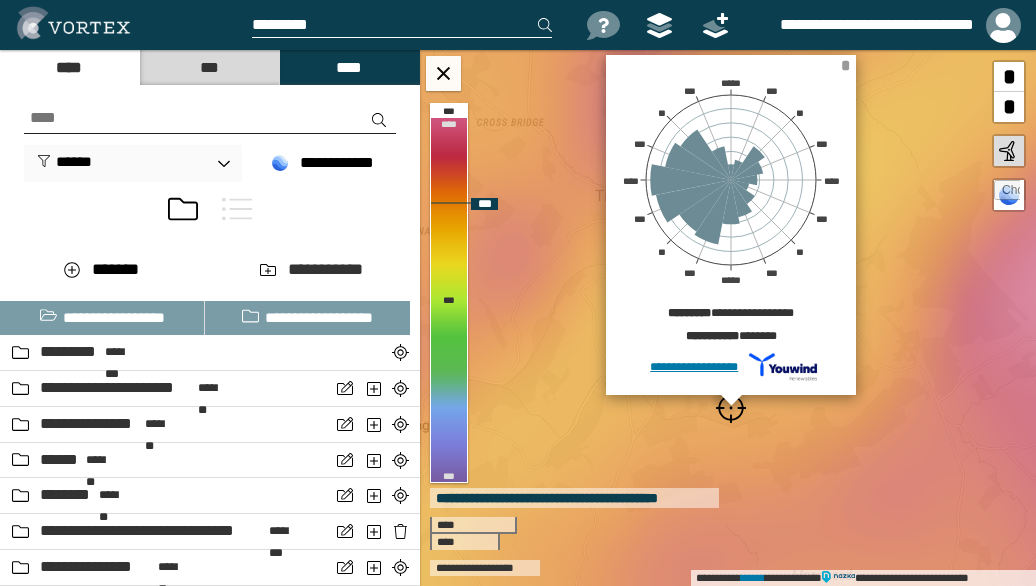 click on "*" at bounding box center (845, 65) 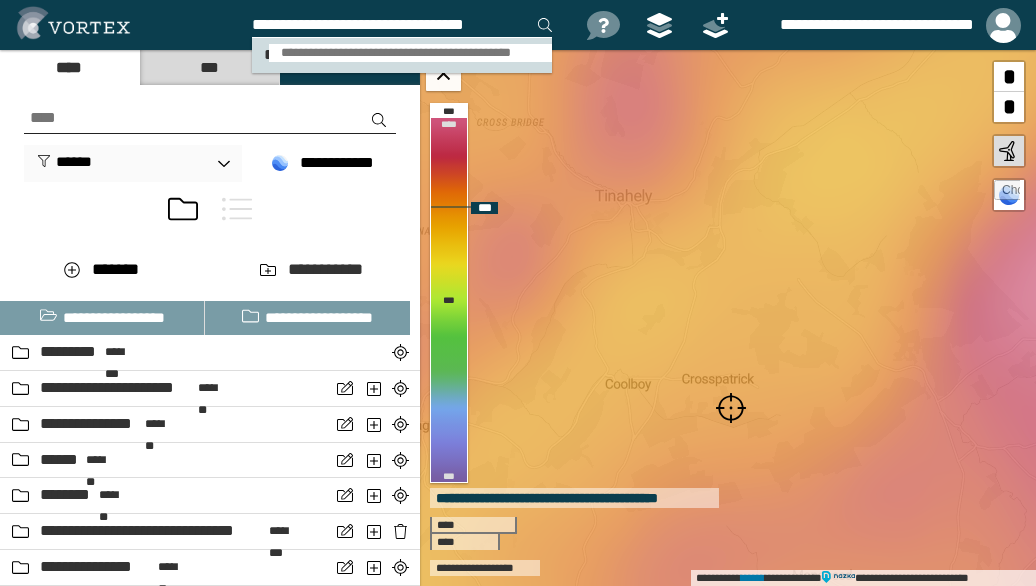 type on "**********" 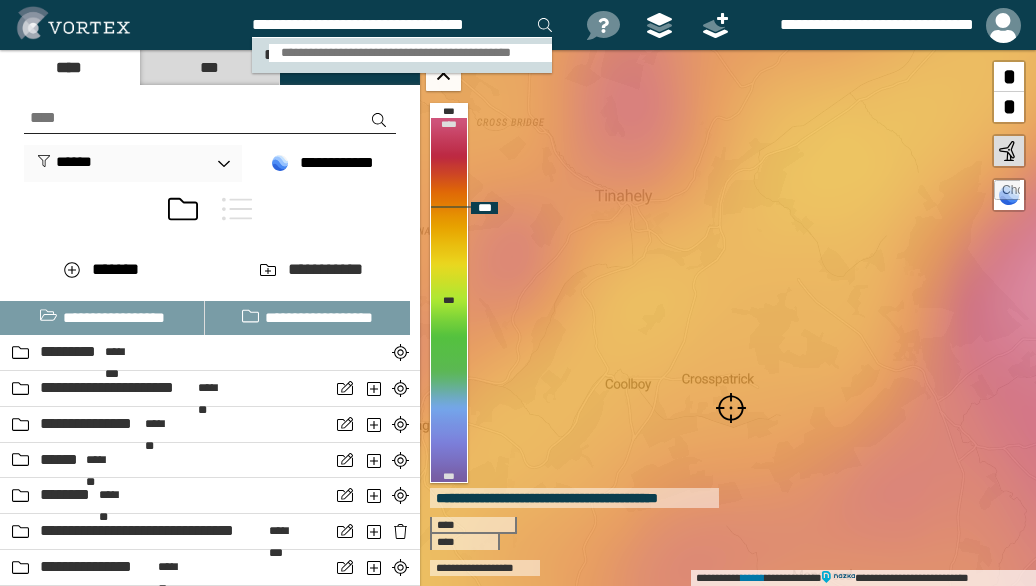 click on "**********" at bounding box center [410, 53] 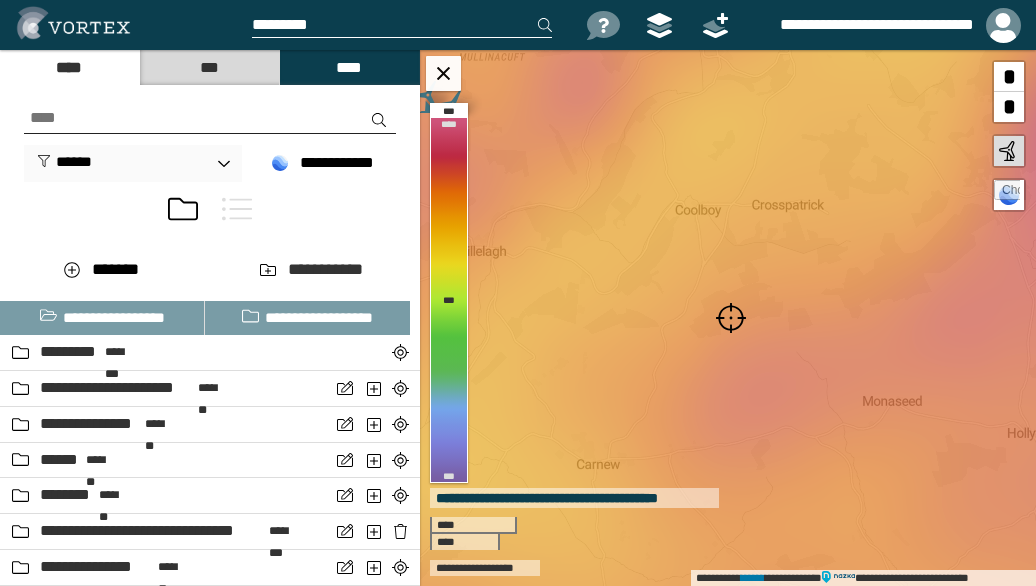 click at bounding box center (731, 318) 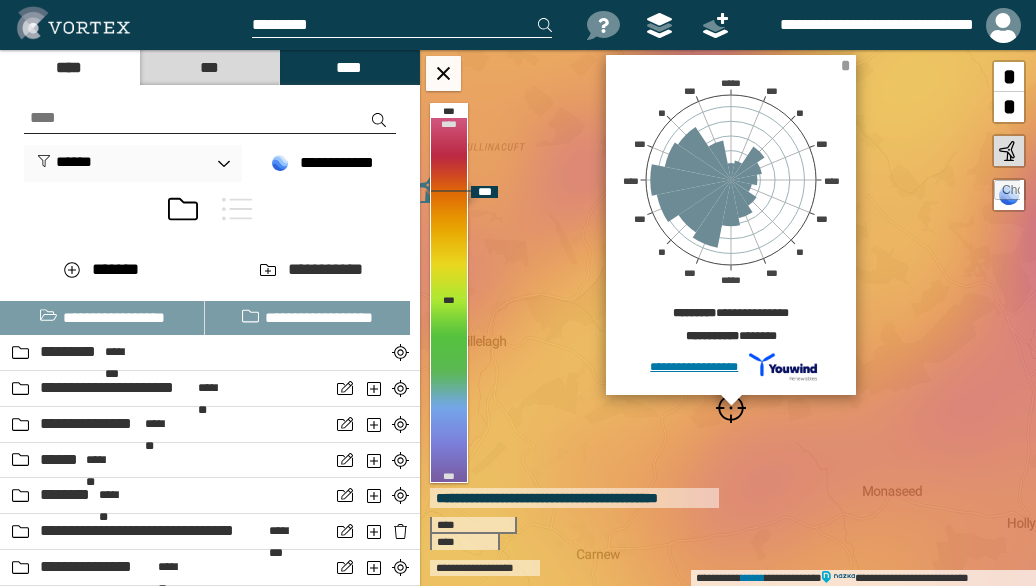click on "*" at bounding box center [845, 65] 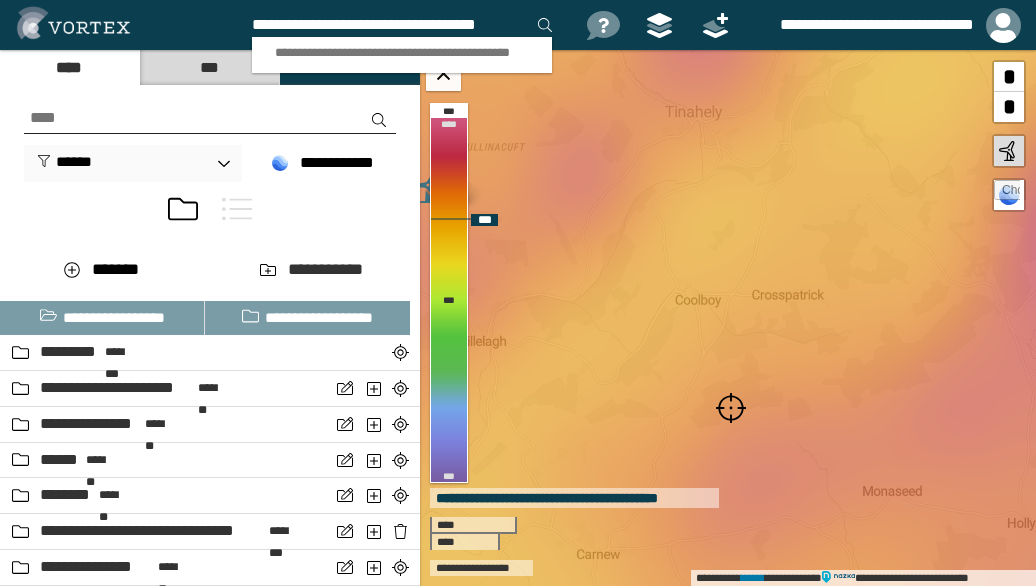 scroll, scrollTop: 0, scrollLeft: 10, axis: horizontal 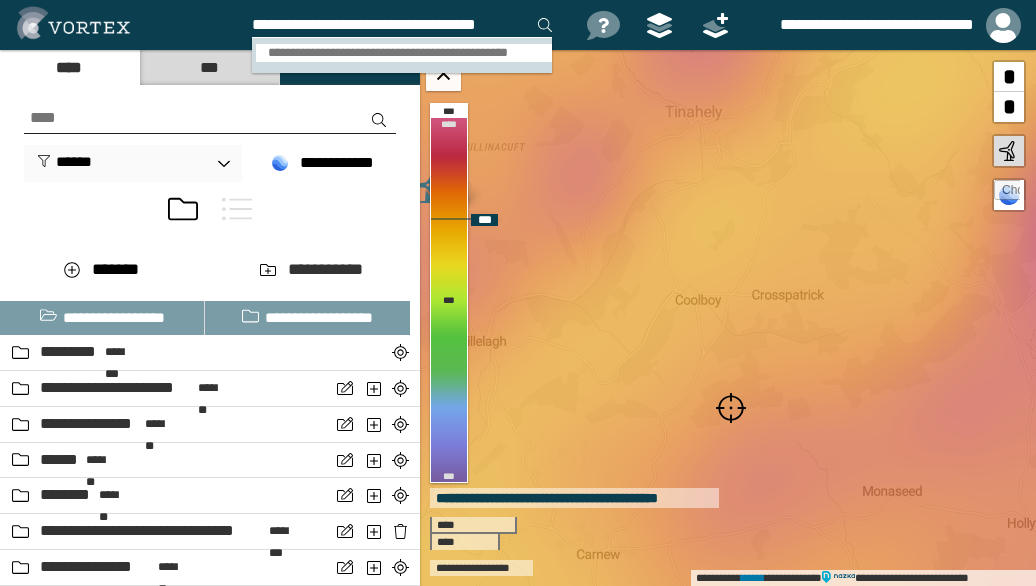 type on "**********" 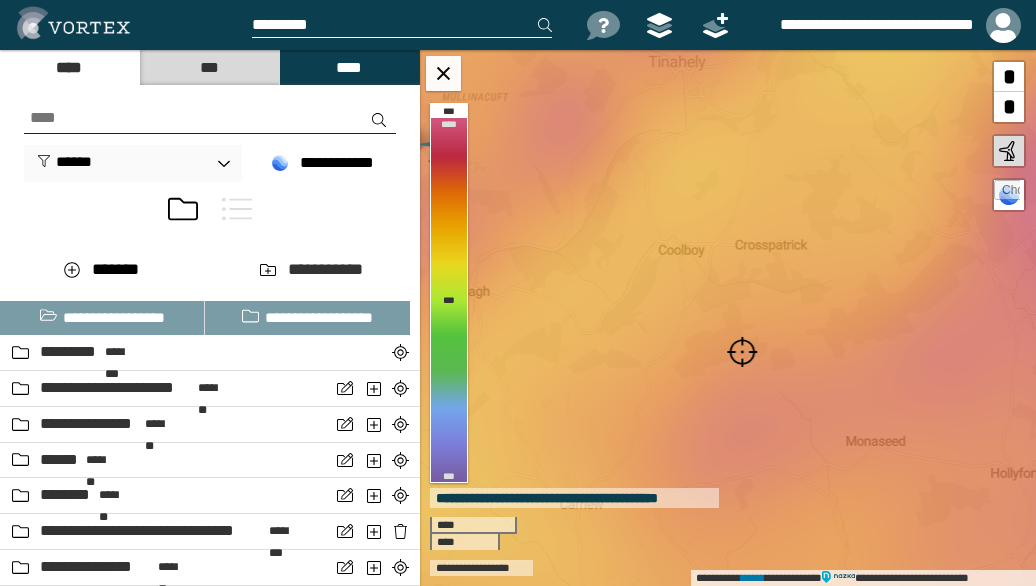 scroll, scrollTop: 0, scrollLeft: 0, axis: both 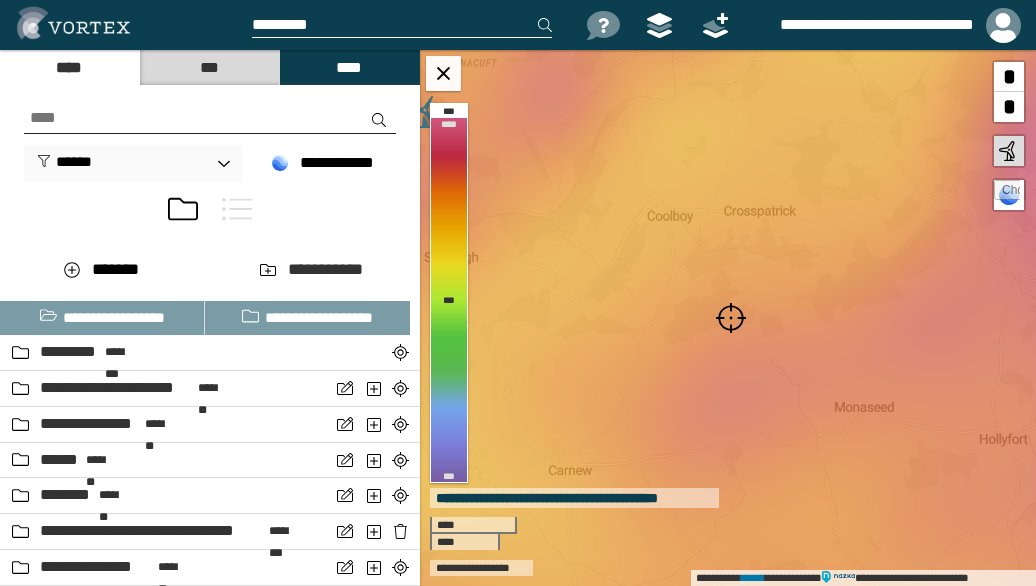 click at bounding box center [731, 318] 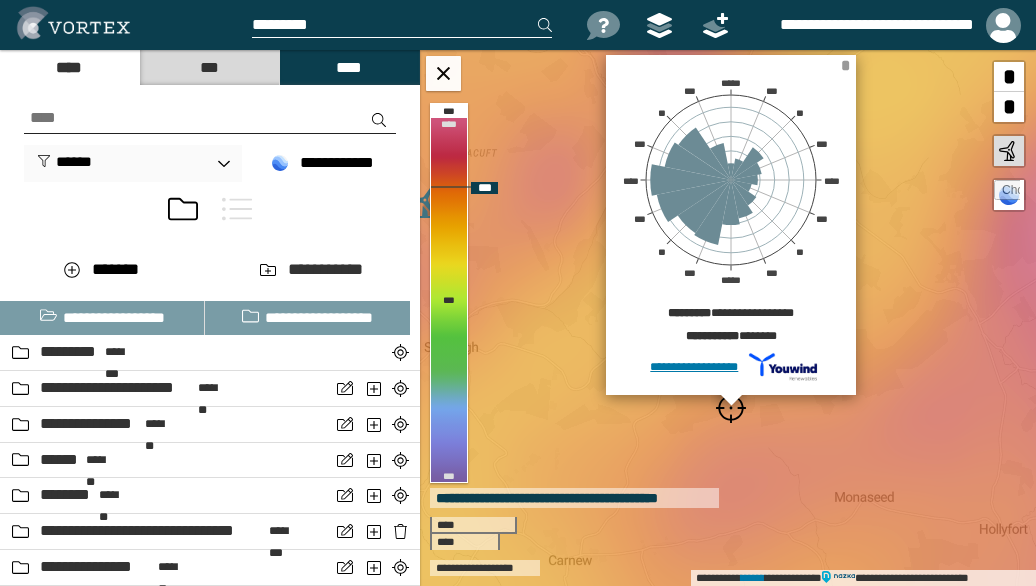 click on "*" at bounding box center [845, 65] 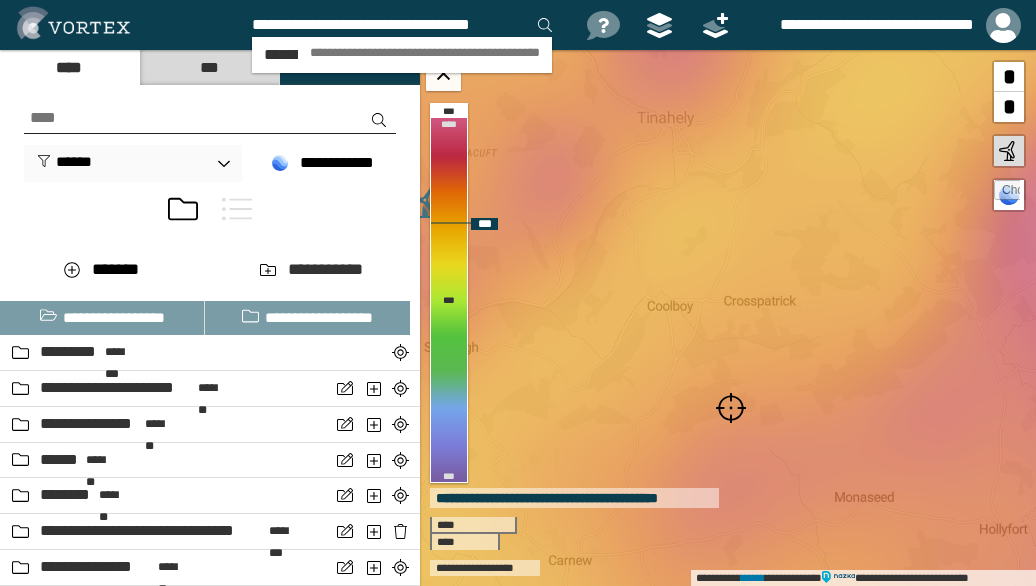 scroll, scrollTop: 0, scrollLeft: 2, axis: horizontal 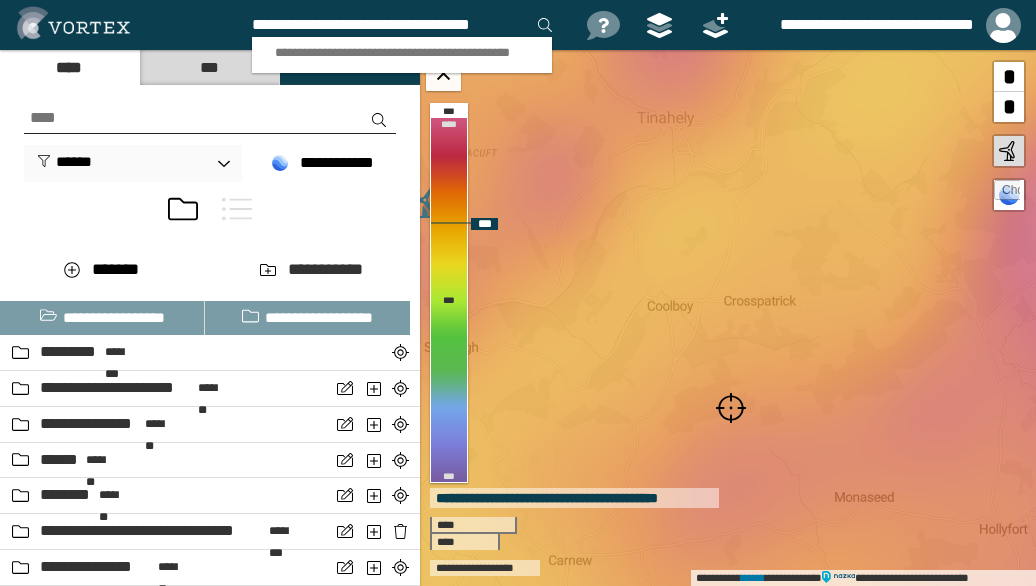 type on "**********" 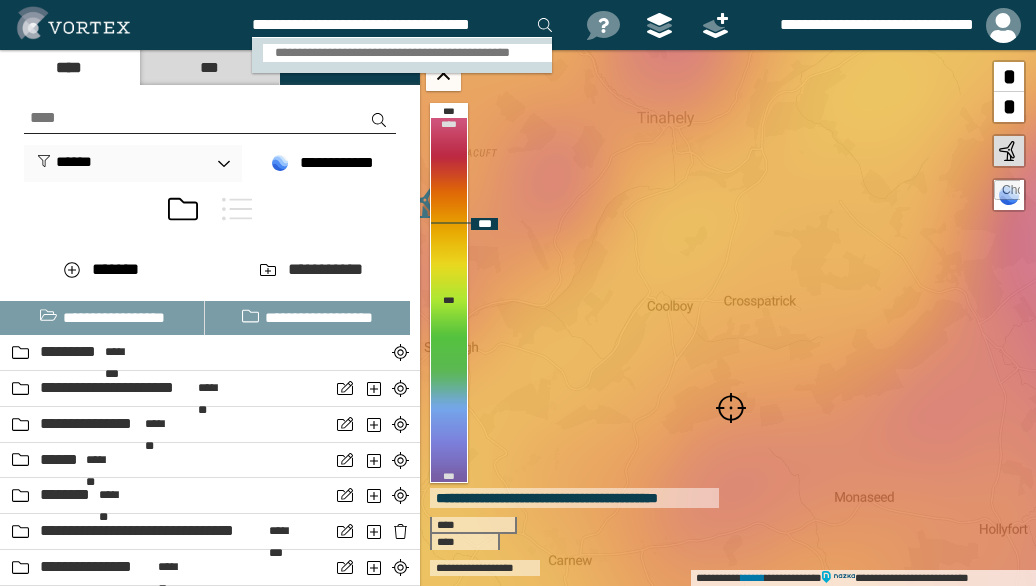 click on "**********" at bounding box center (408, 53) 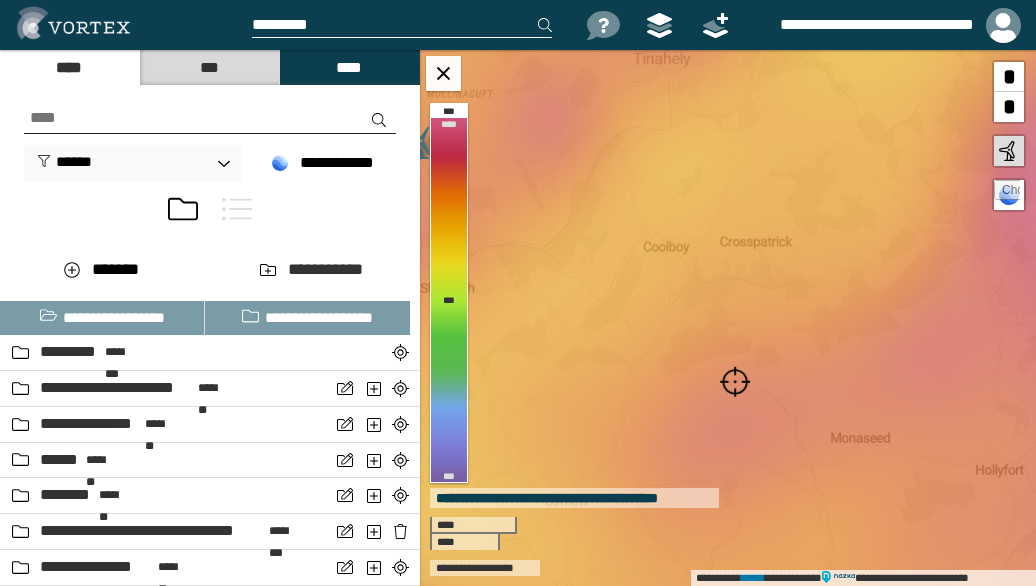 scroll, scrollTop: 0, scrollLeft: 0, axis: both 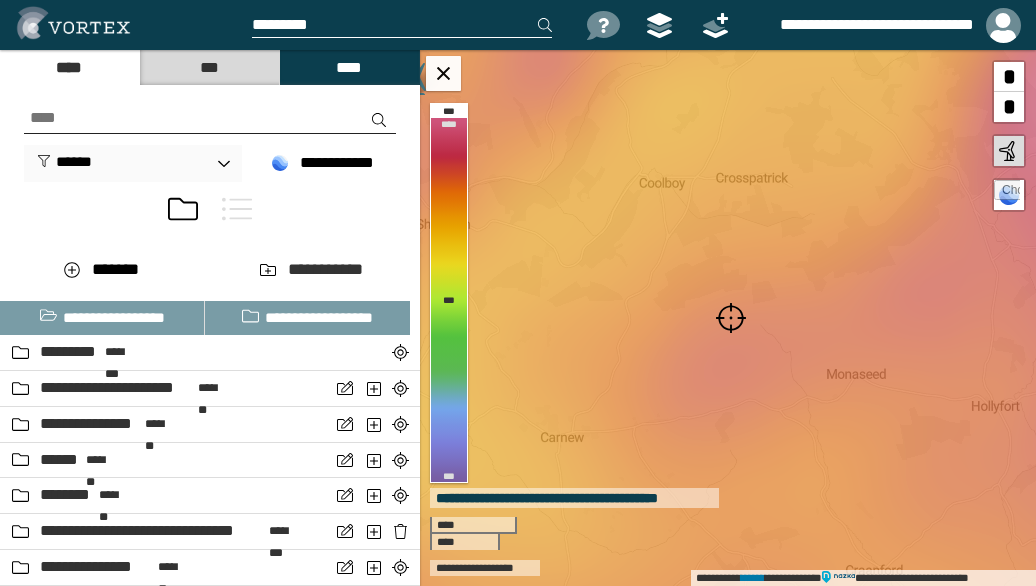 click at bounding box center [731, 318] 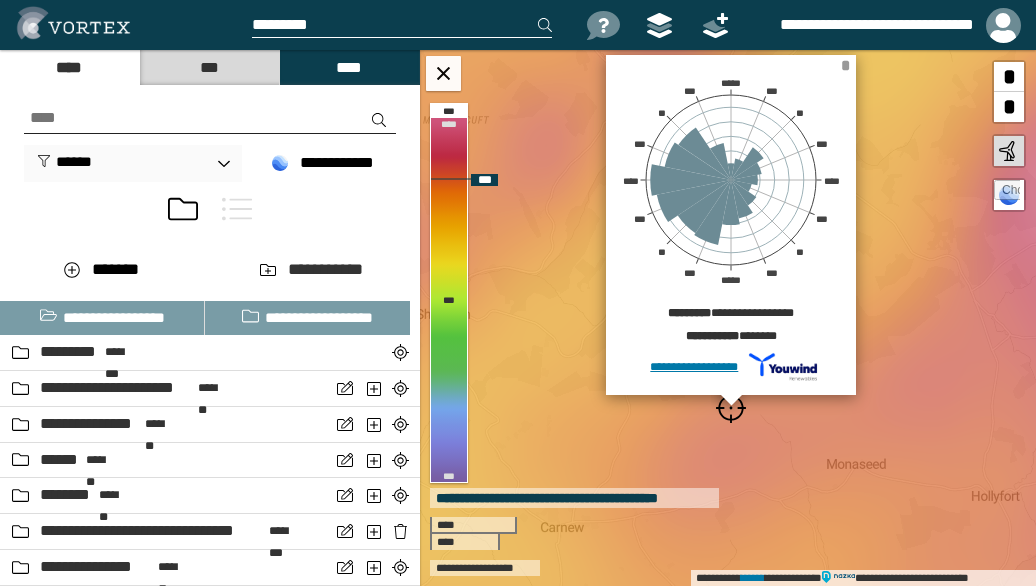 click on "*" at bounding box center [845, 65] 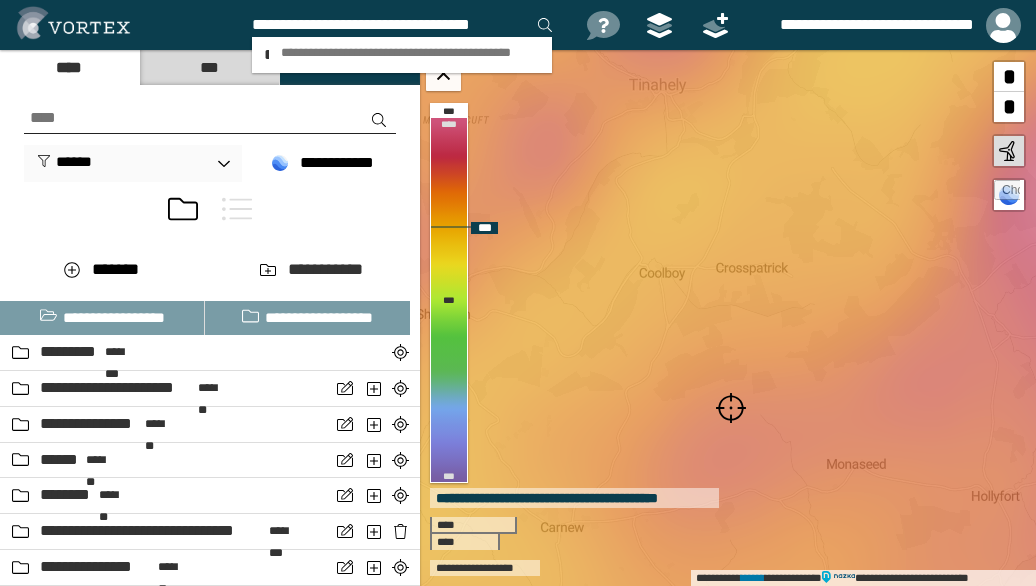 scroll, scrollTop: 0, scrollLeft: 10, axis: horizontal 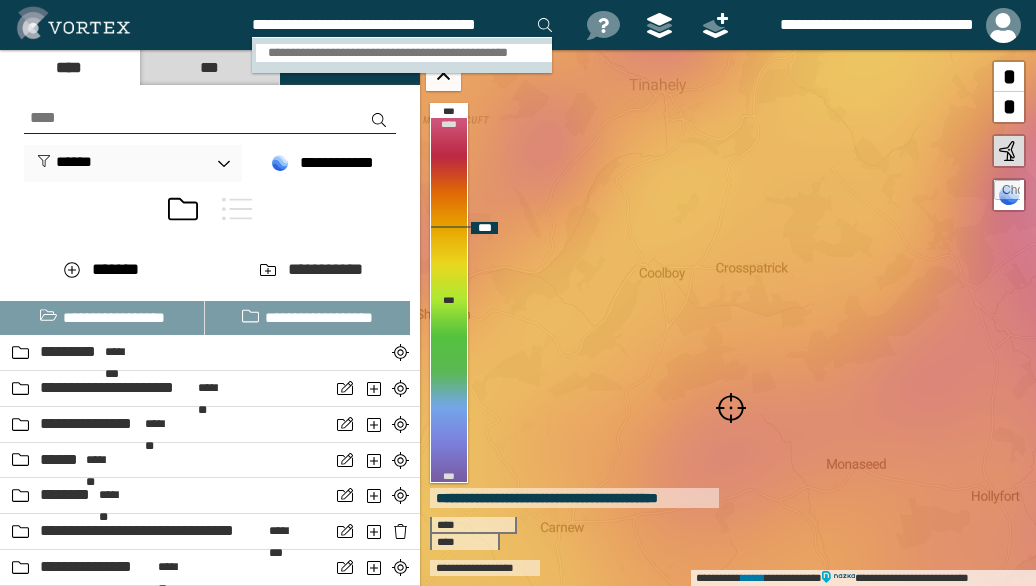 type on "**********" 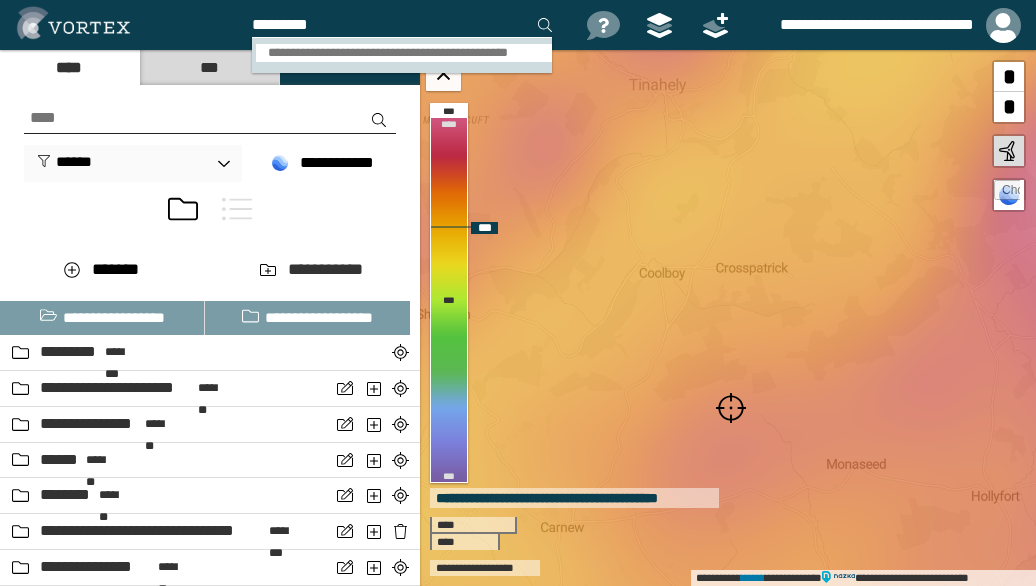 scroll, scrollTop: 0, scrollLeft: 0, axis: both 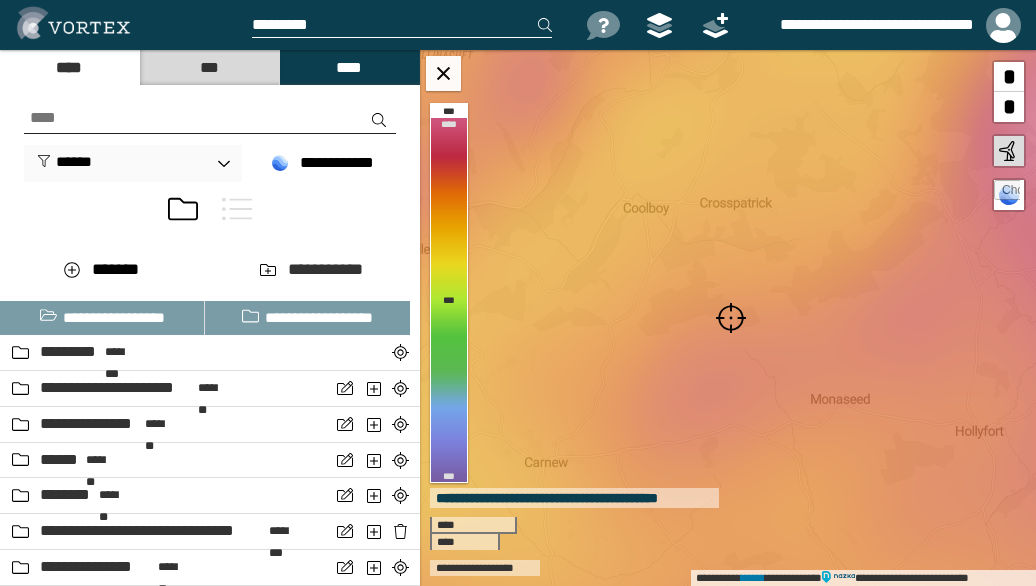 click at bounding box center (731, 318) 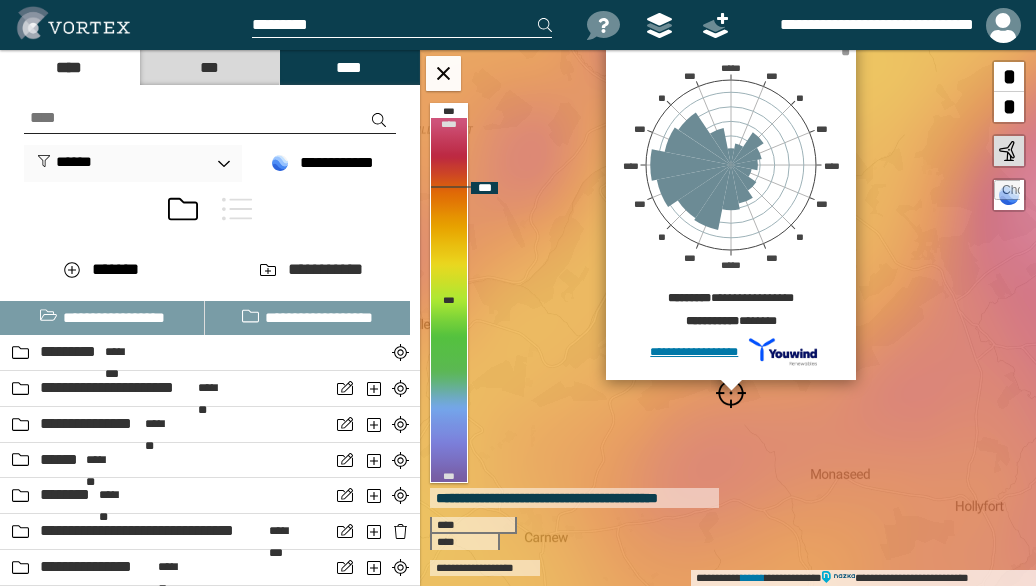 click on "*" at bounding box center (845, 50) 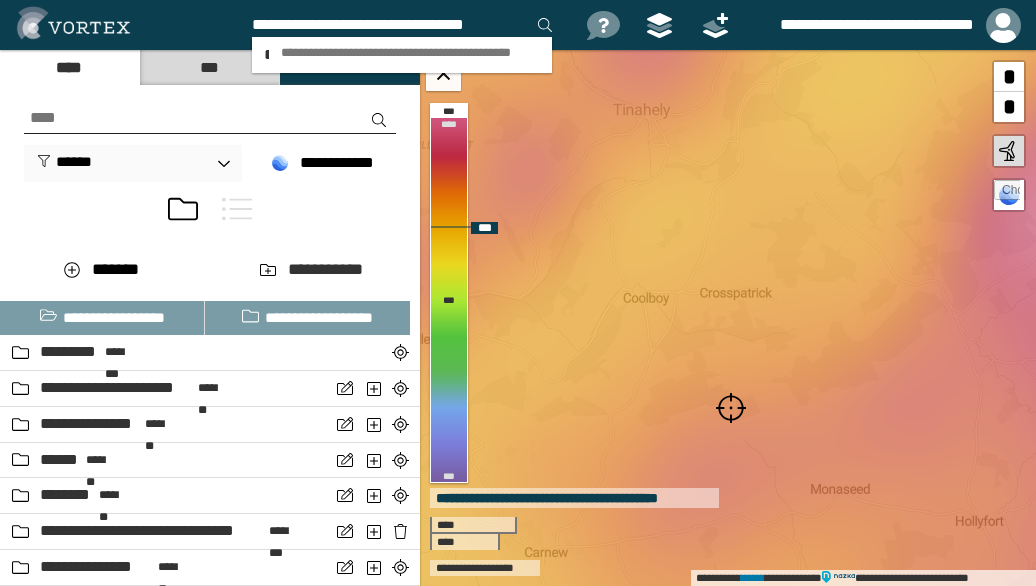 type on "**********" 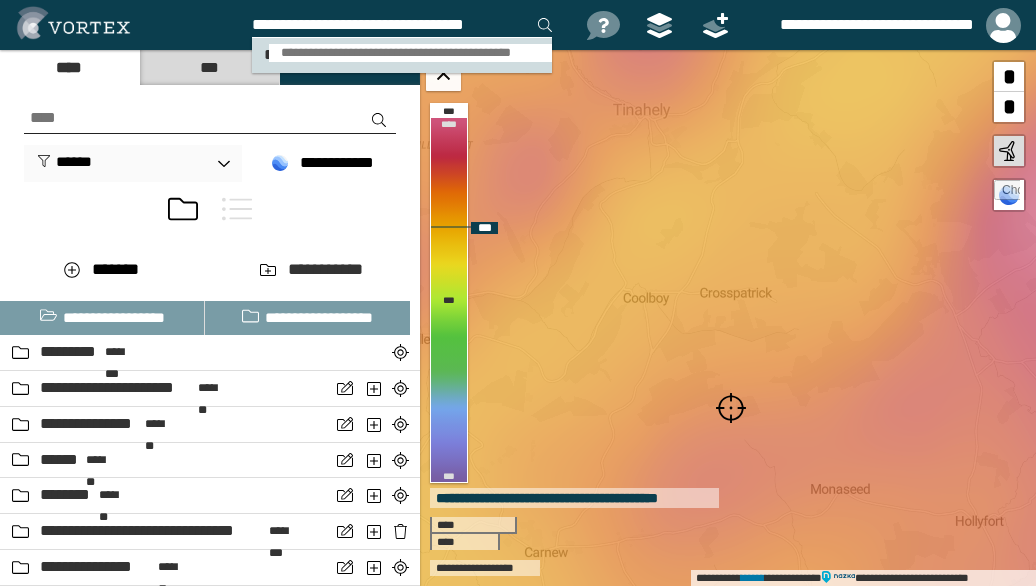 click on "**********" at bounding box center [410, 53] 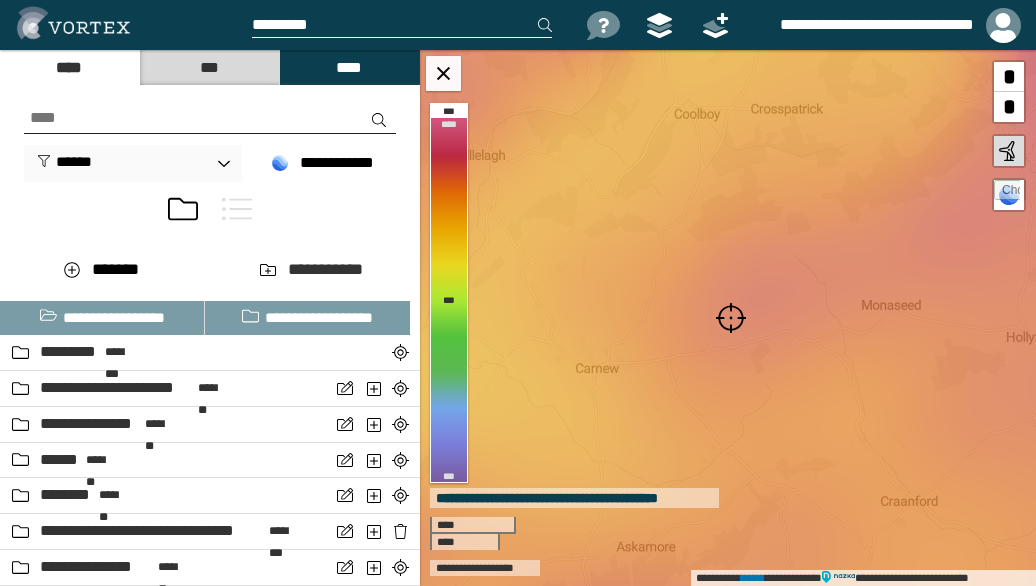 click at bounding box center (731, 318) 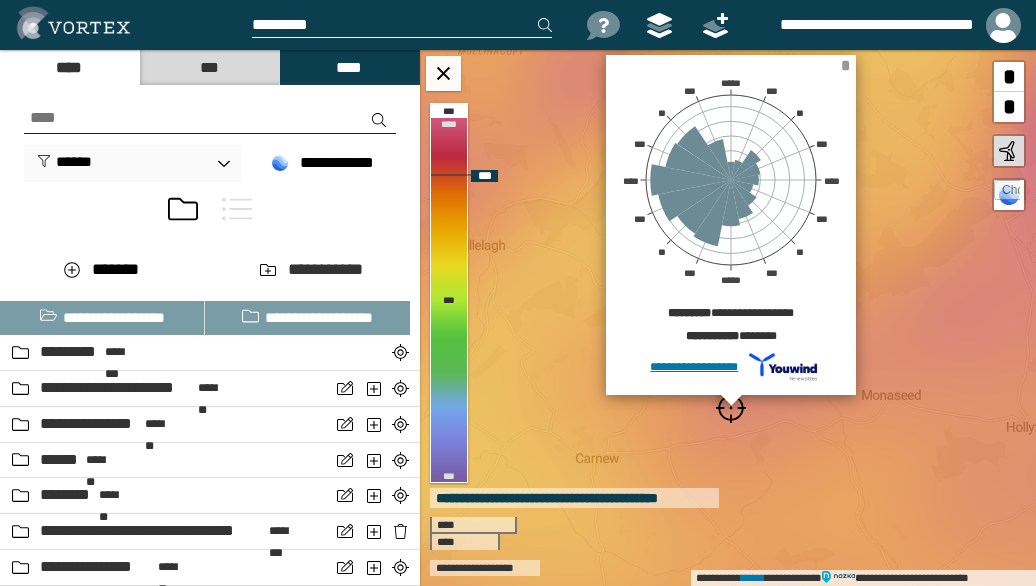 click on "*" at bounding box center (845, 65) 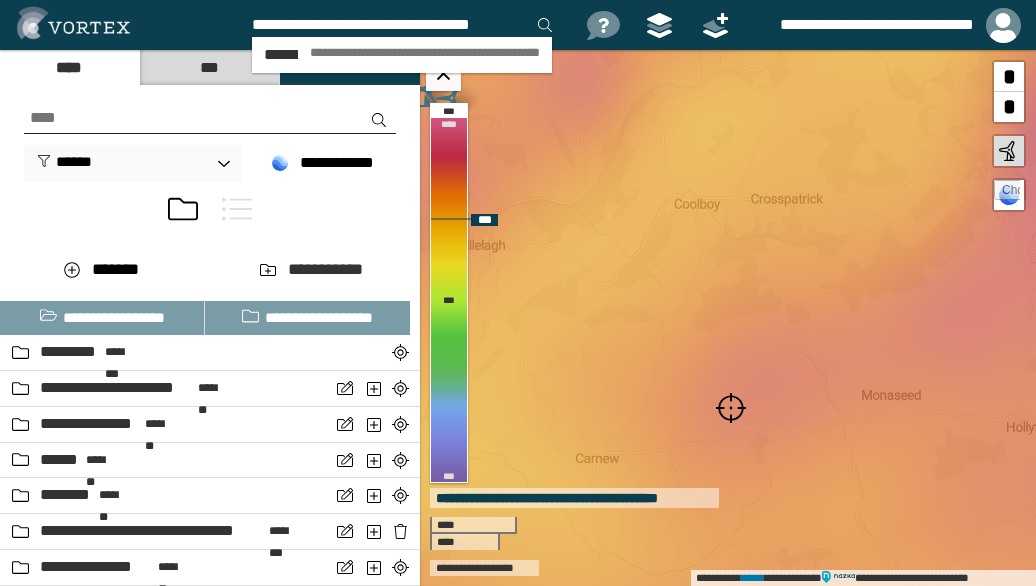 scroll, scrollTop: 0, scrollLeft: 10, axis: horizontal 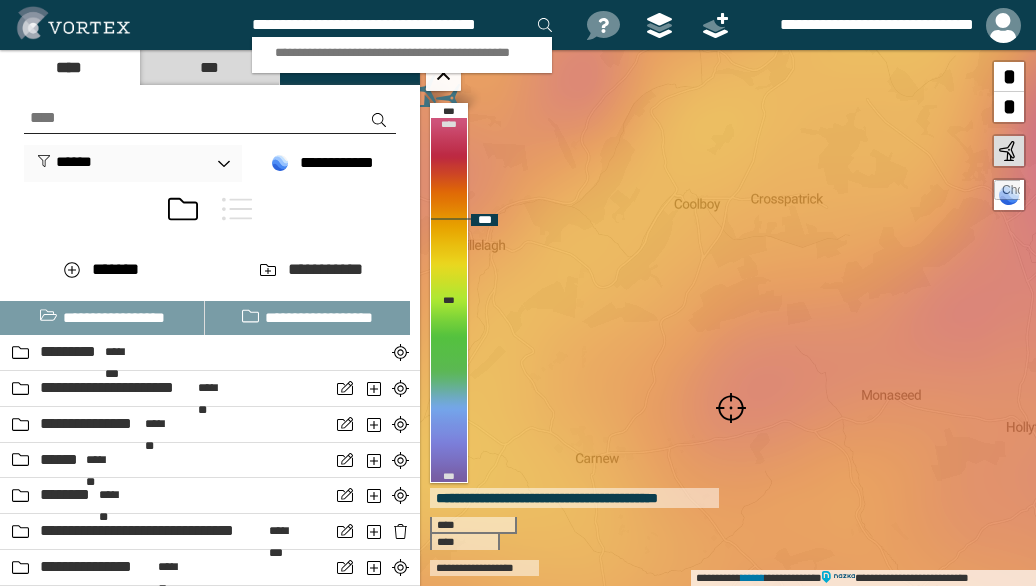 type on "**********" 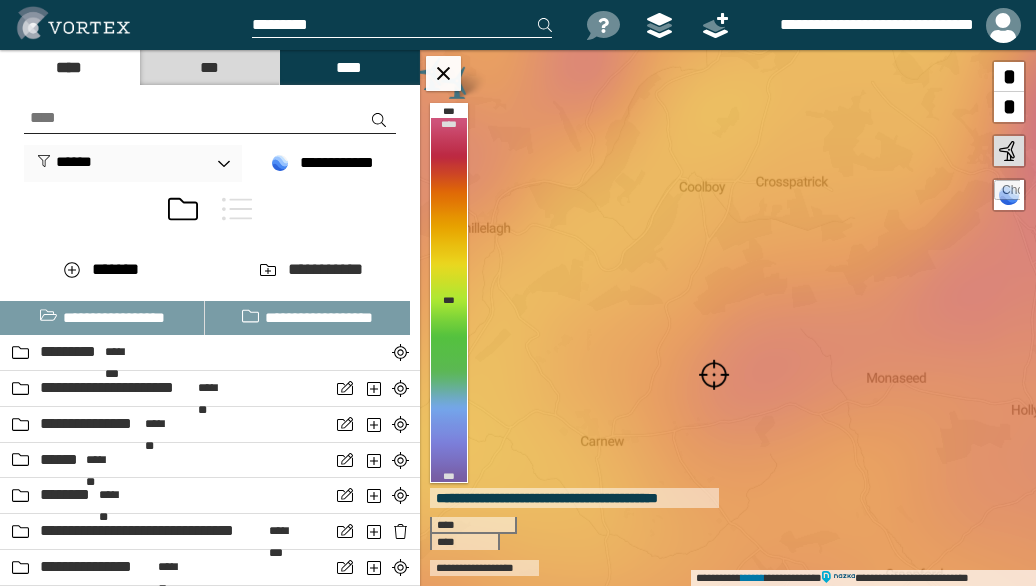 scroll, scrollTop: 0, scrollLeft: 0, axis: both 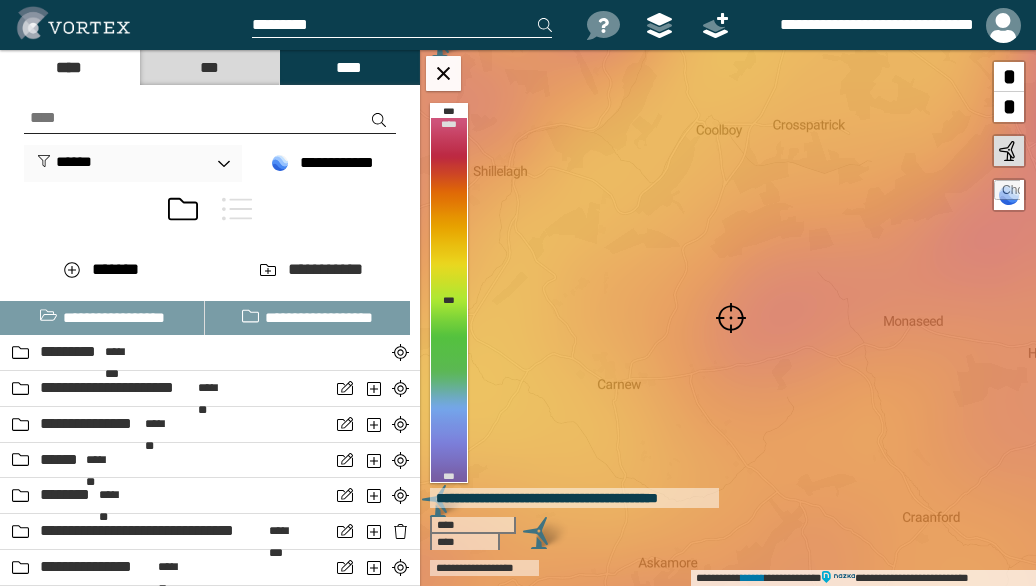 click at bounding box center (731, 318) 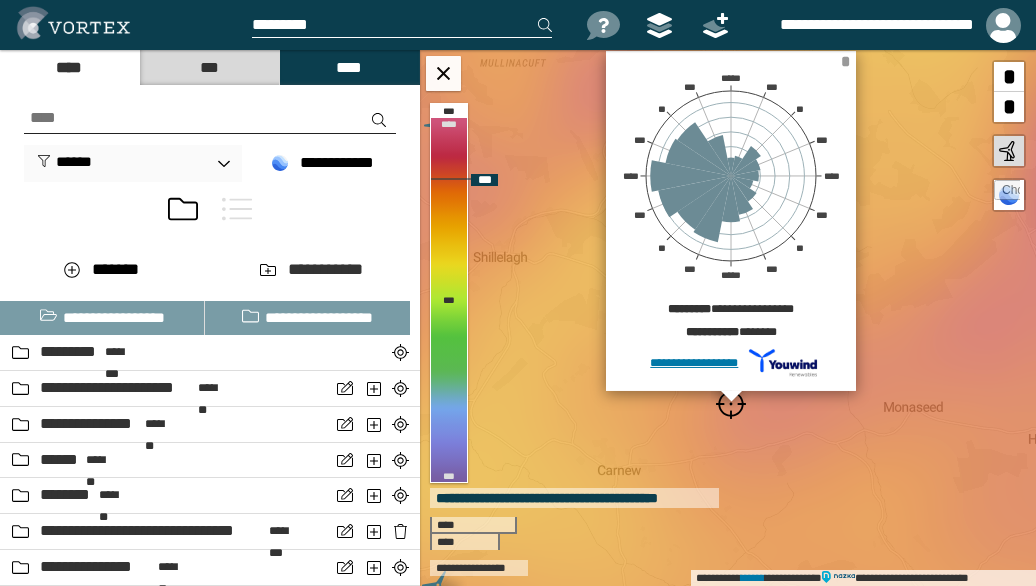 click on "*" at bounding box center (845, 61) 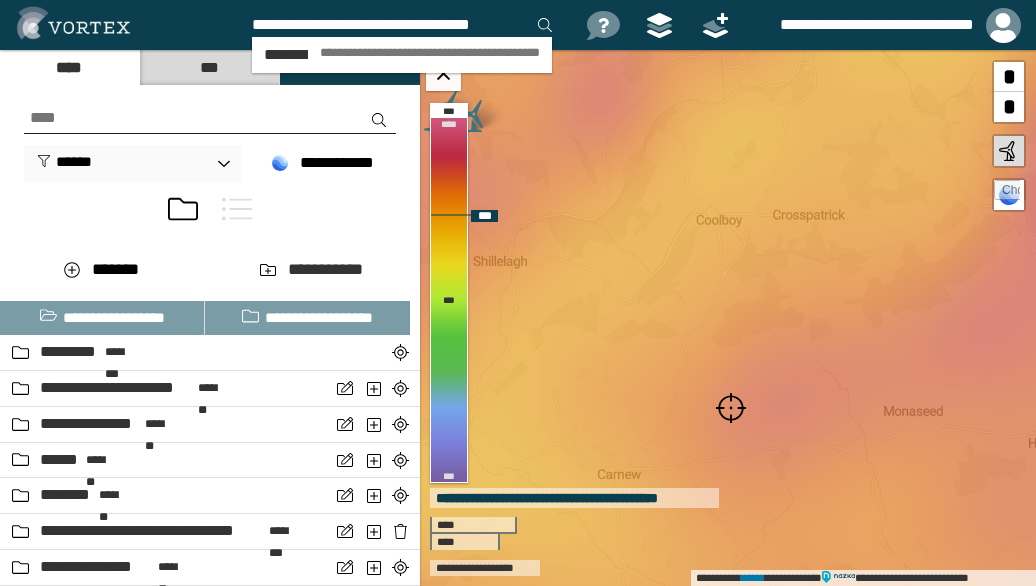 scroll, scrollTop: 0, scrollLeft: 10, axis: horizontal 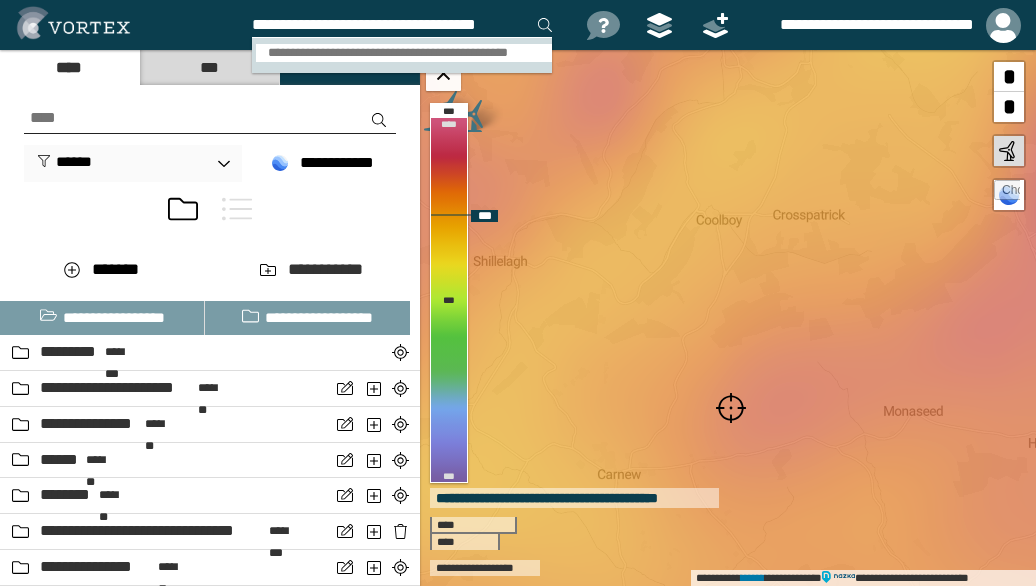 type on "**********" 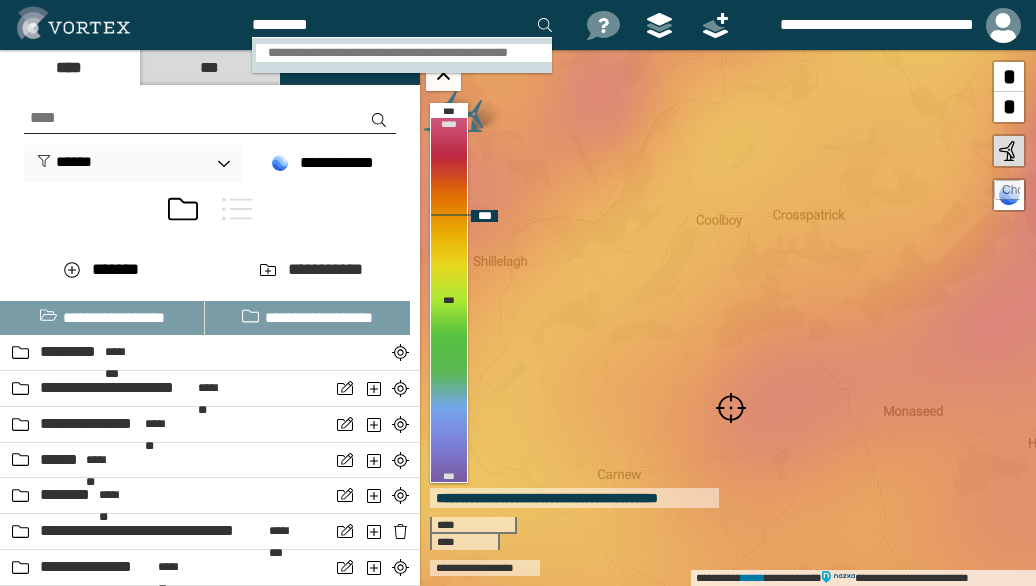 scroll, scrollTop: 0, scrollLeft: 0, axis: both 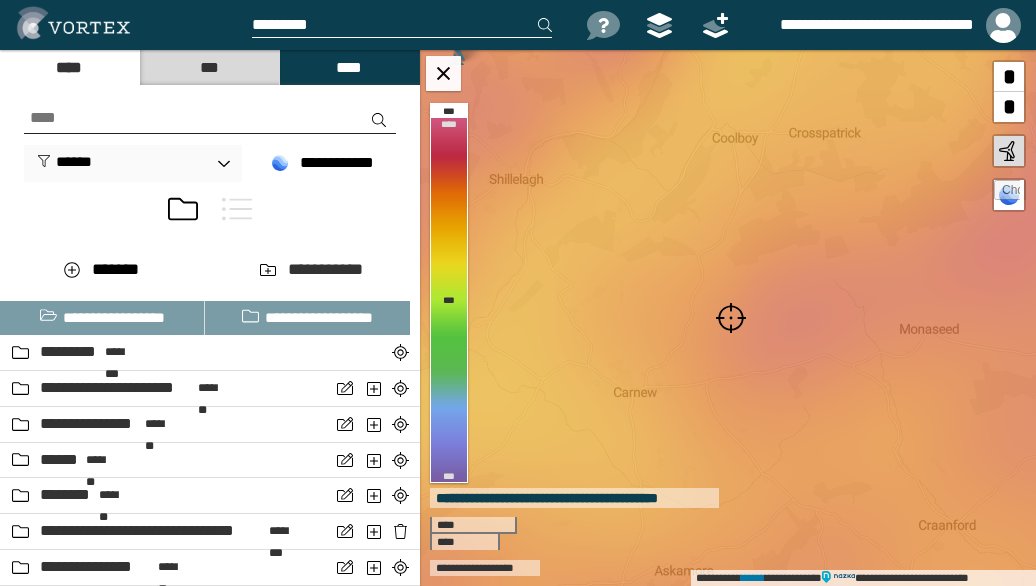 click at bounding box center (731, 318) 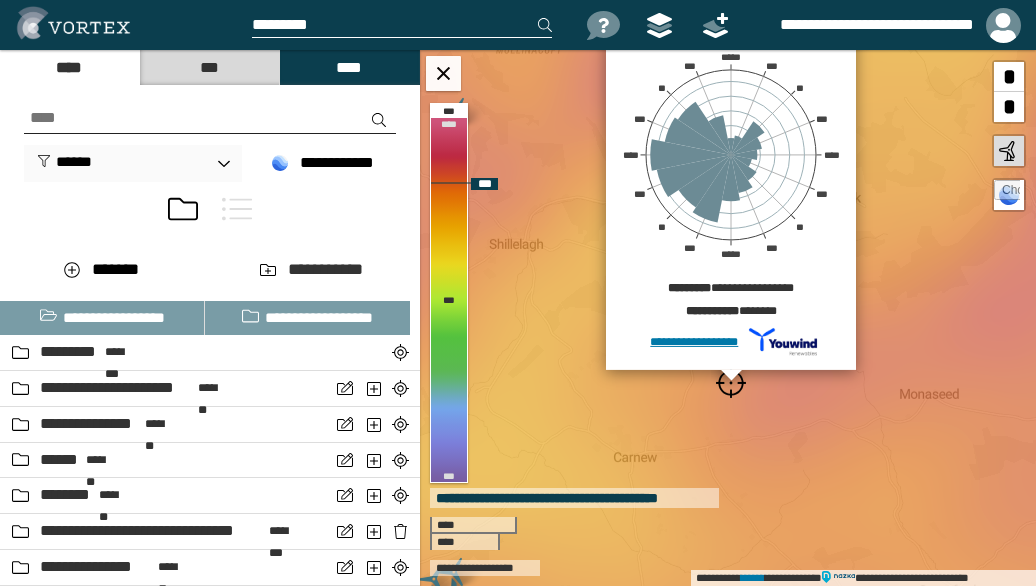 click on "*" at bounding box center [845, 40] 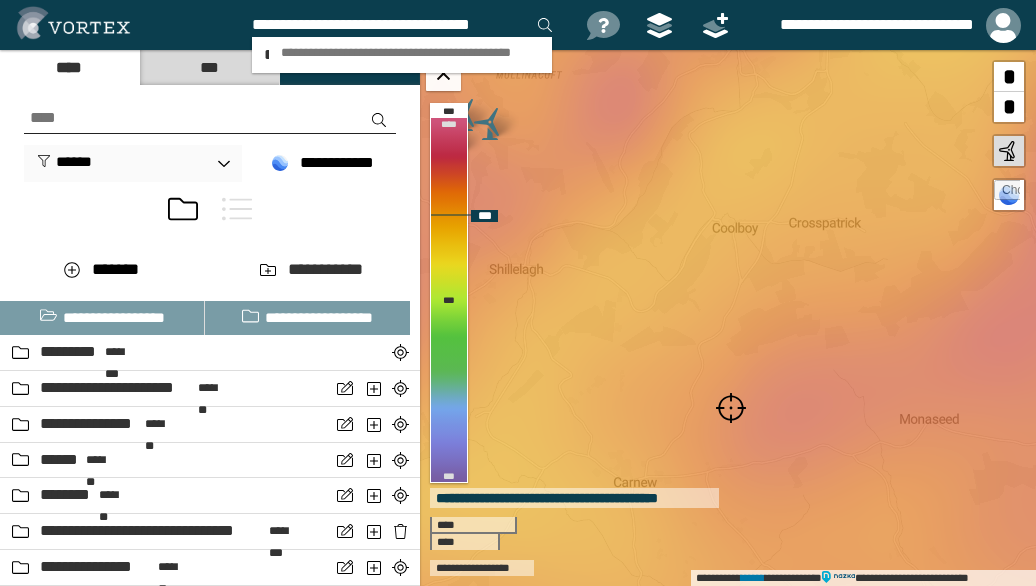 scroll, scrollTop: 0, scrollLeft: 10, axis: horizontal 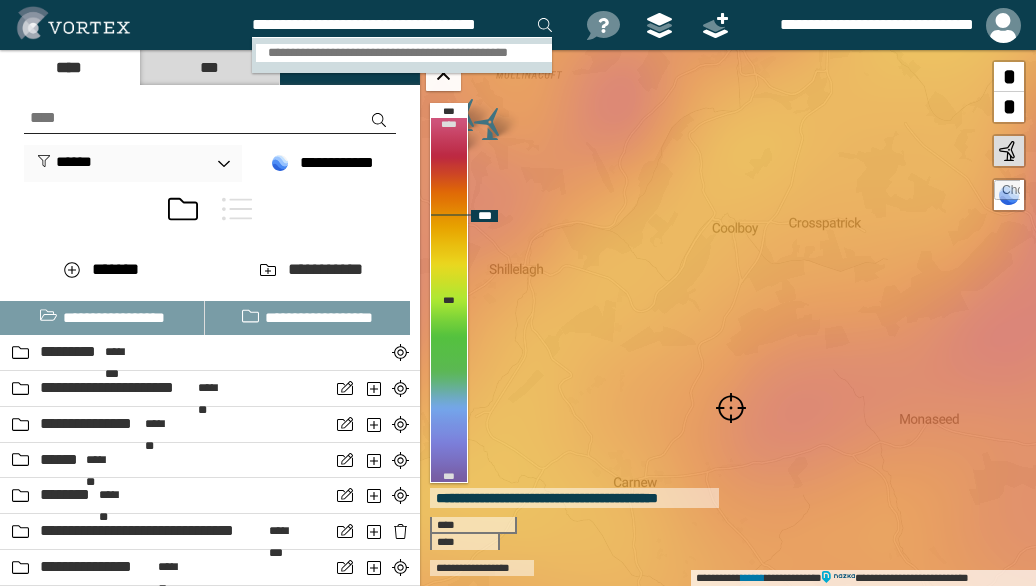 type on "**********" 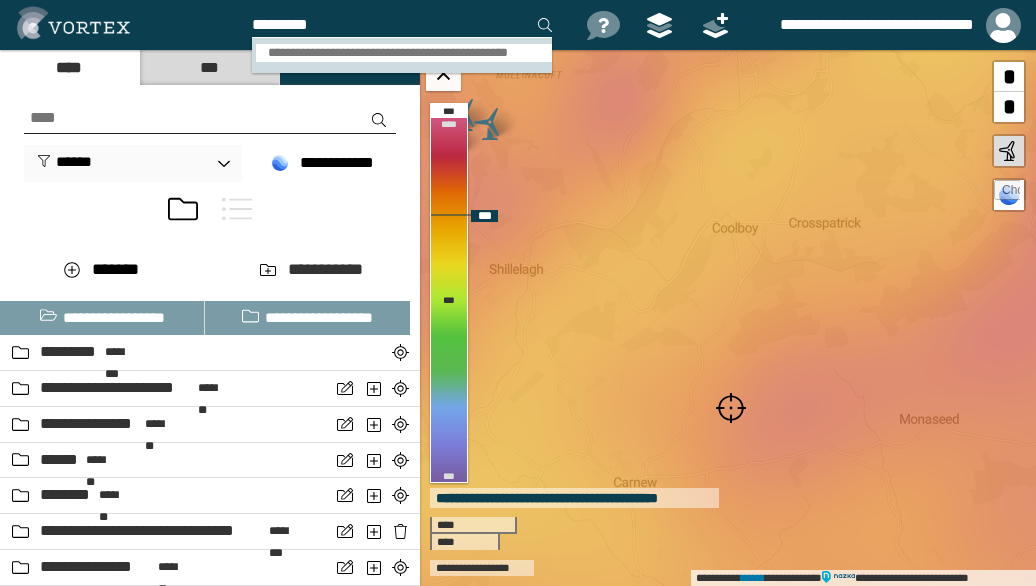 scroll, scrollTop: 0, scrollLeft: 0, axis: both 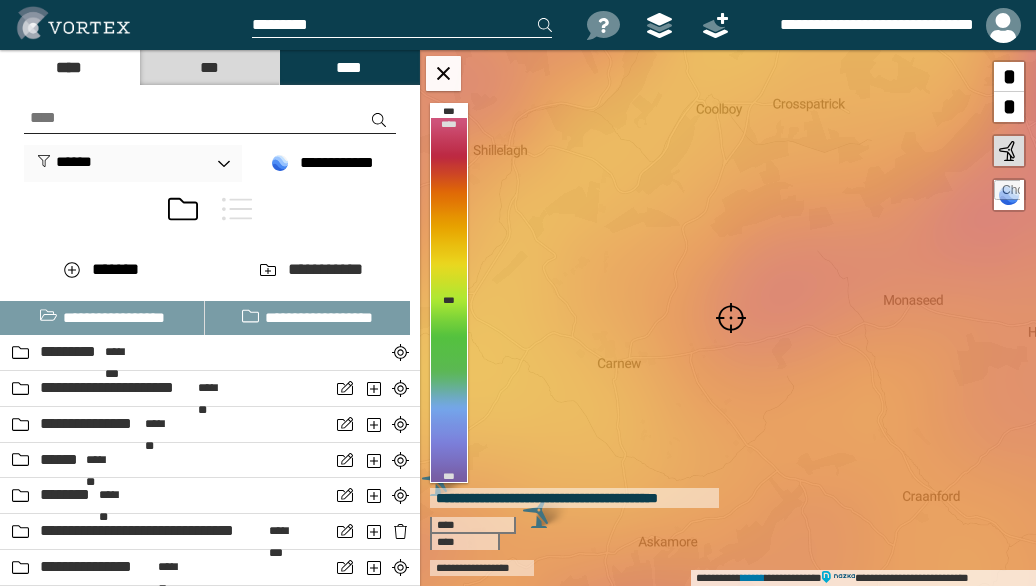 click at bounding box center (731, 318) 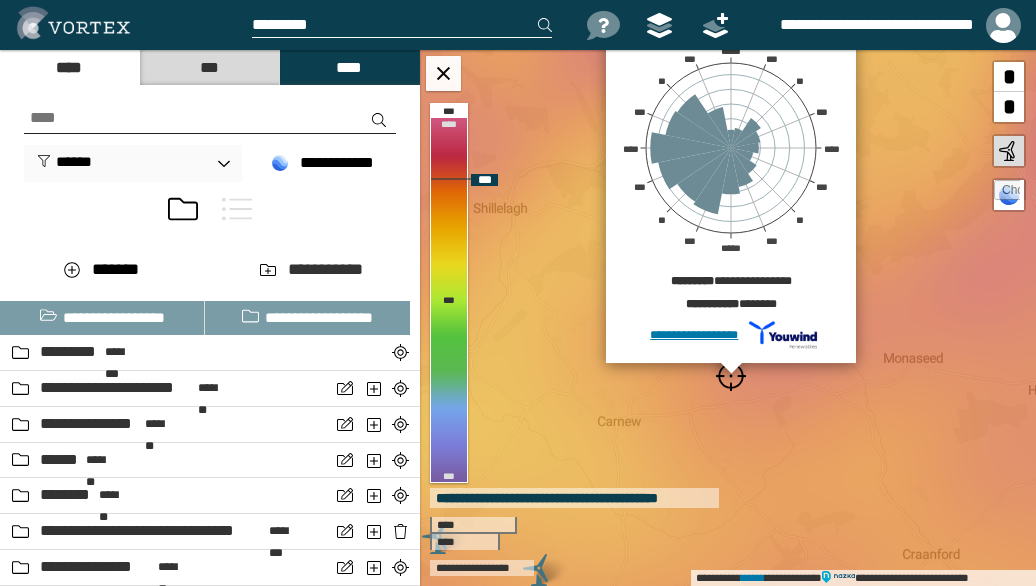 click on "*" at bounding box center [845, 33] 